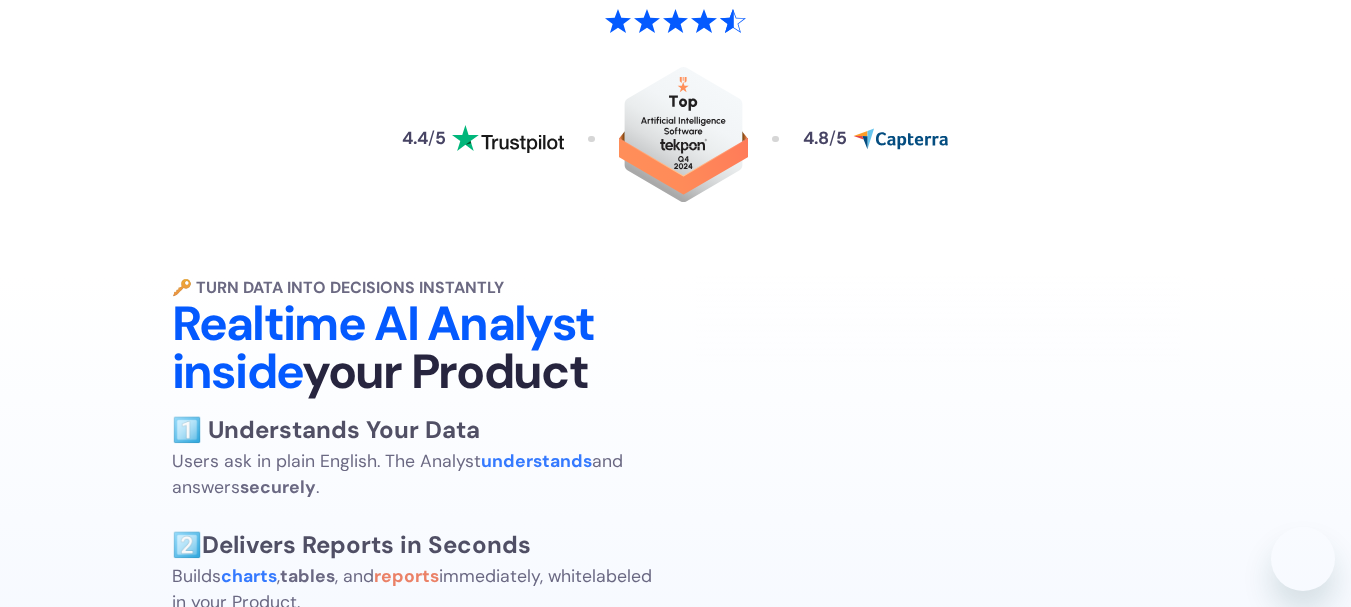 scroll, scrollTop: 500, scrollLeft: 0, axis: vertical 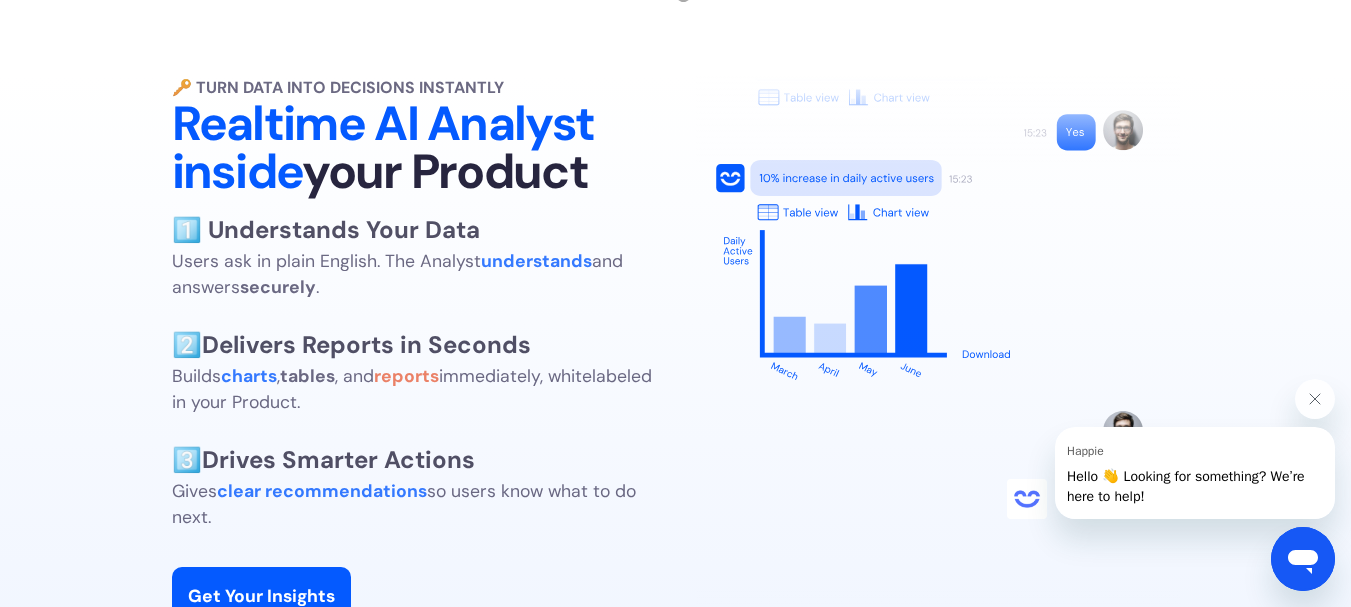 click 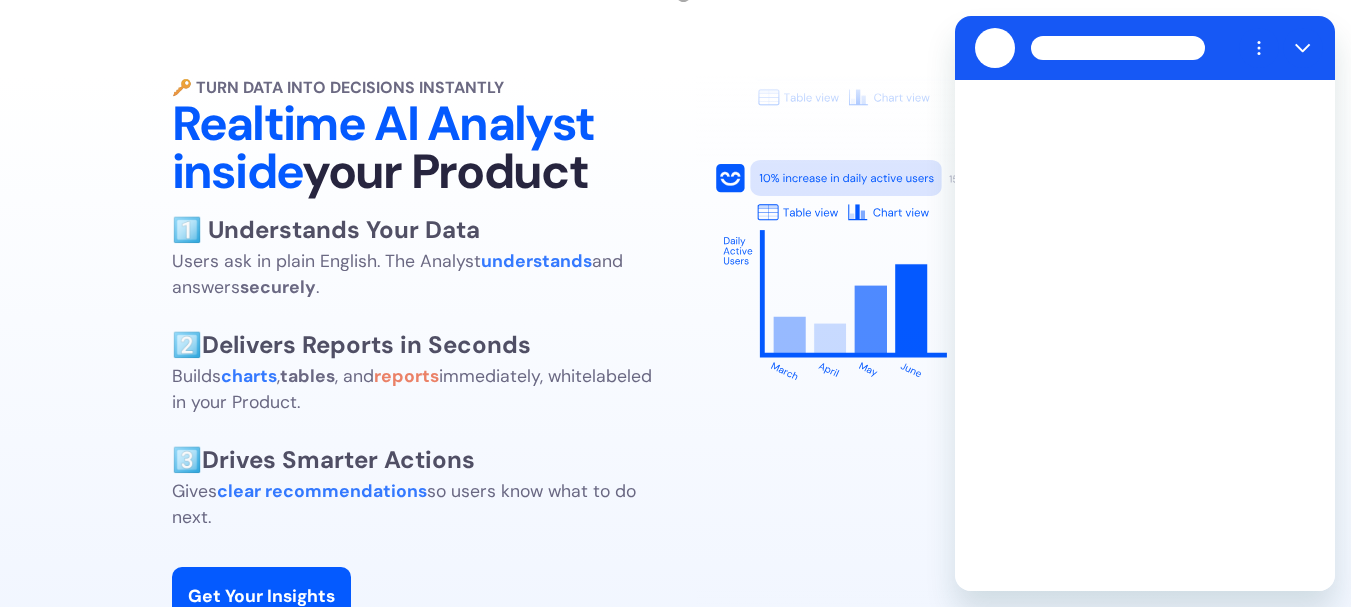 scroll, scrollTop: 0, scrollLeft: 0, axis: both 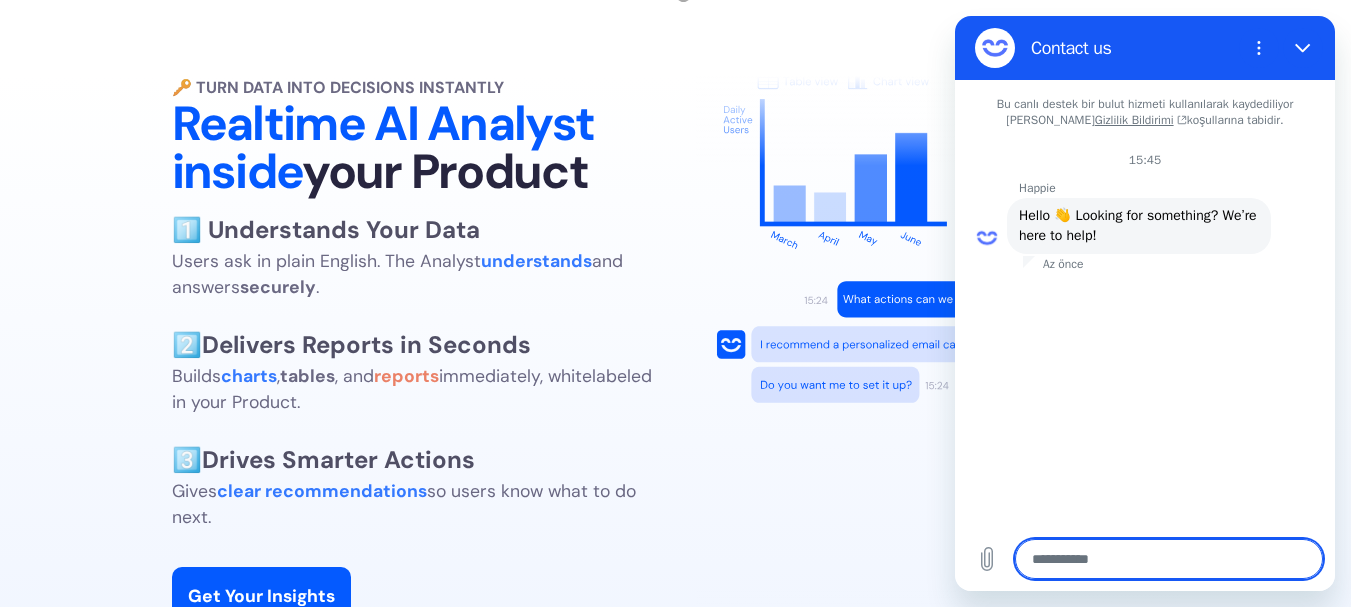 type on "*" 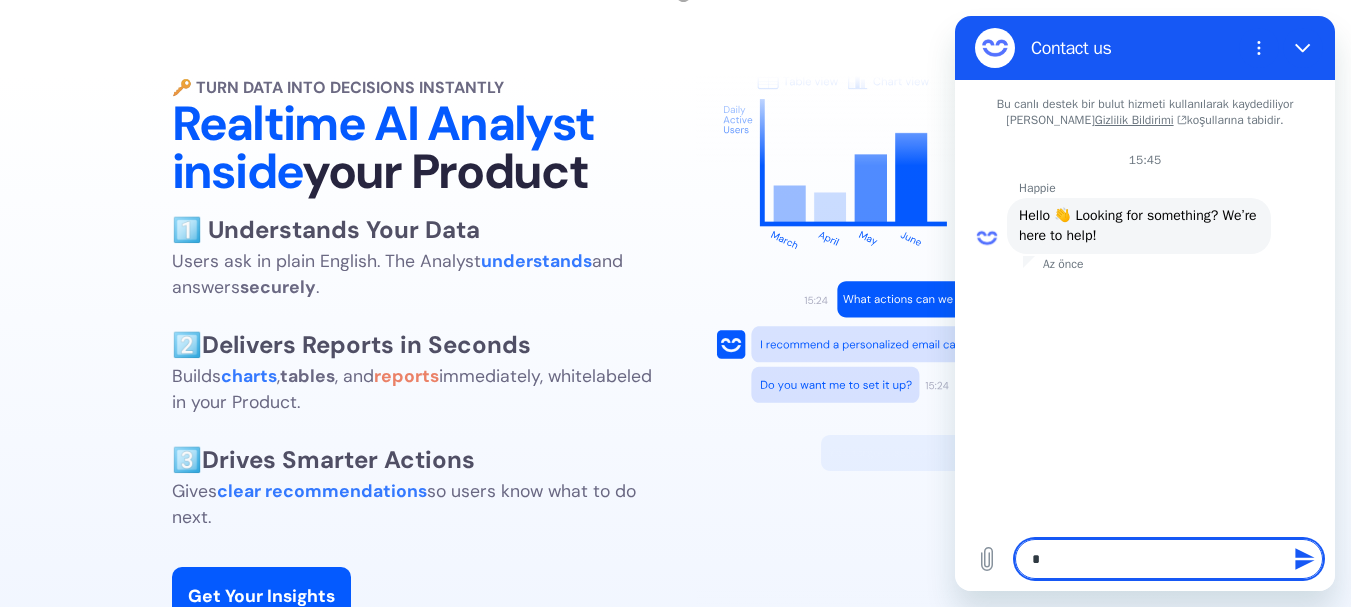 type on "**" 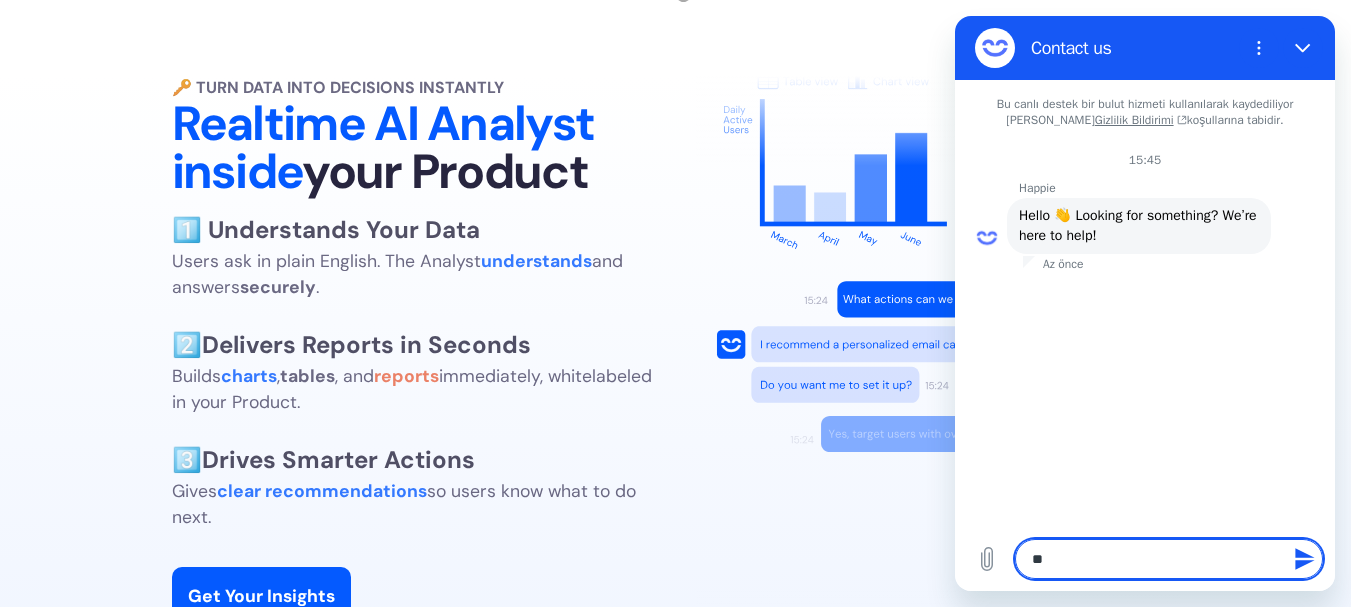 type on "*" 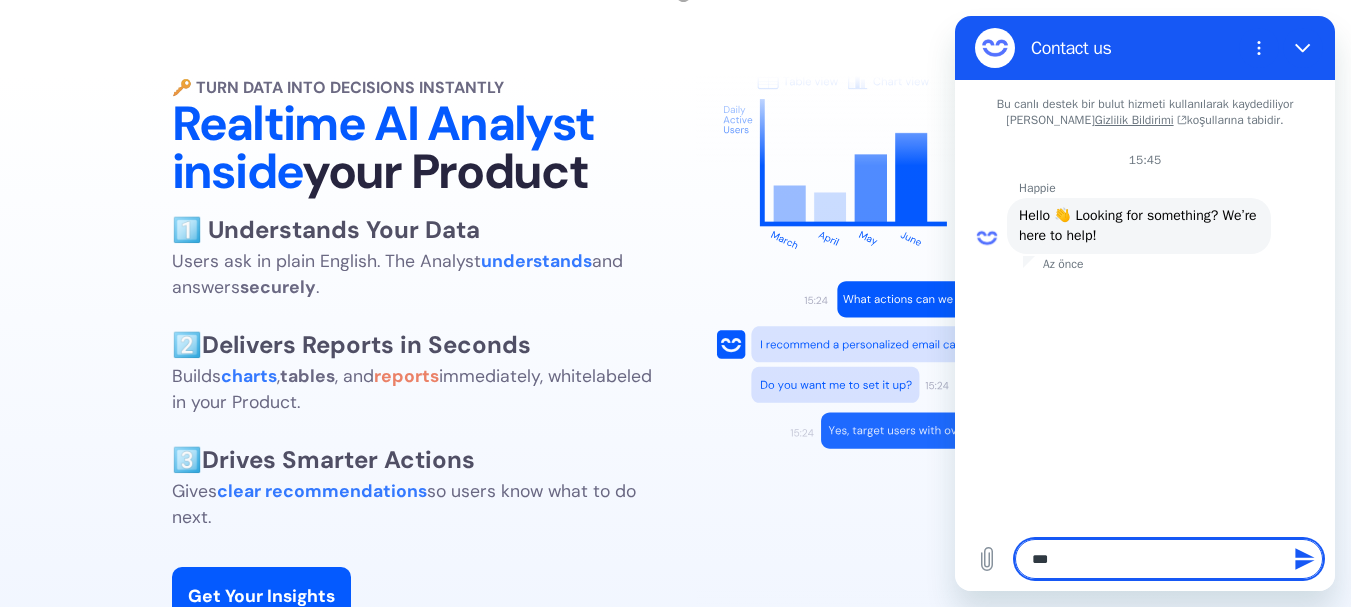 type 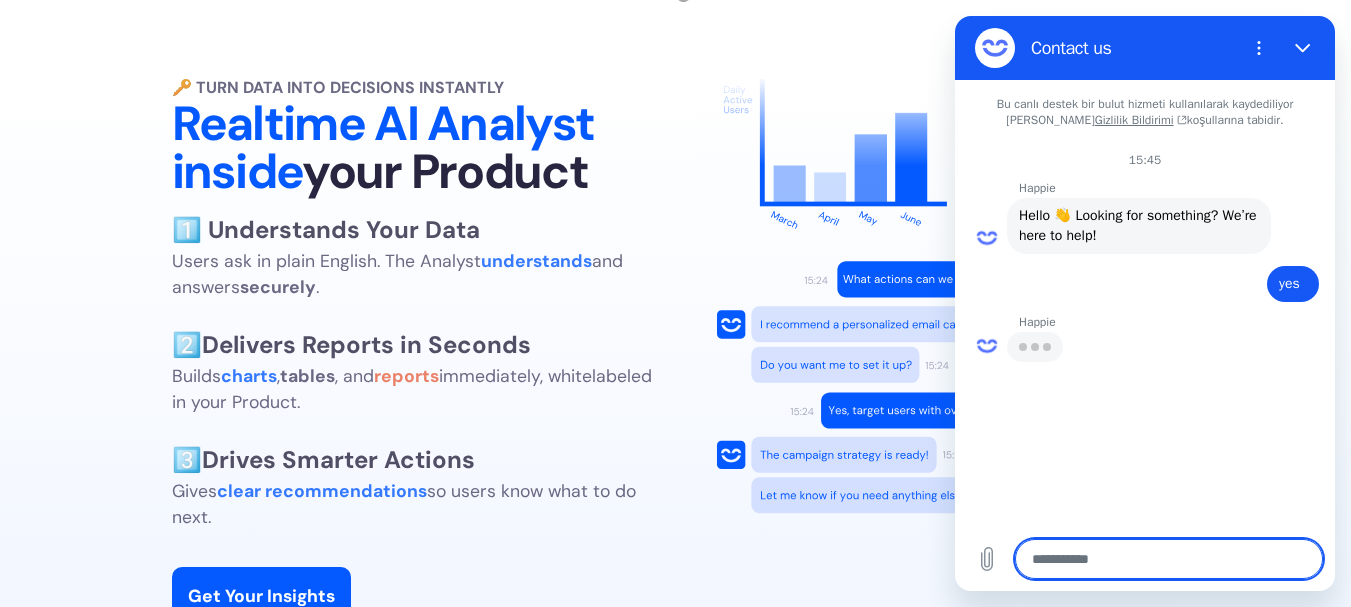 type on "*" 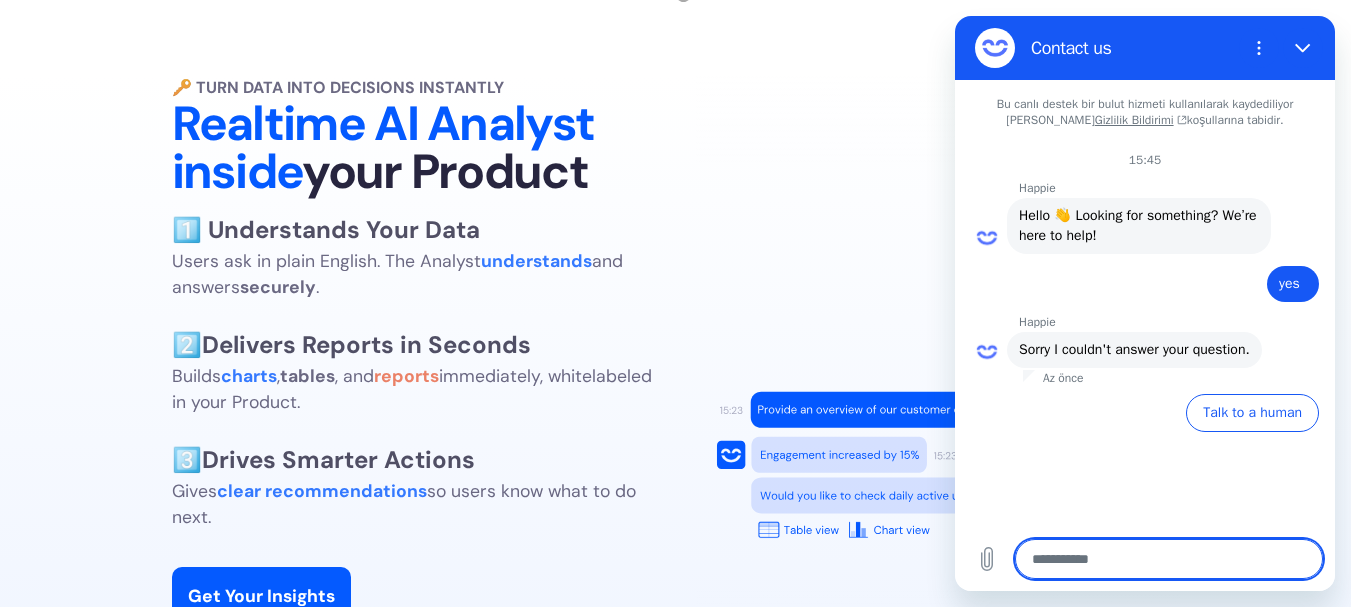 type on "*" 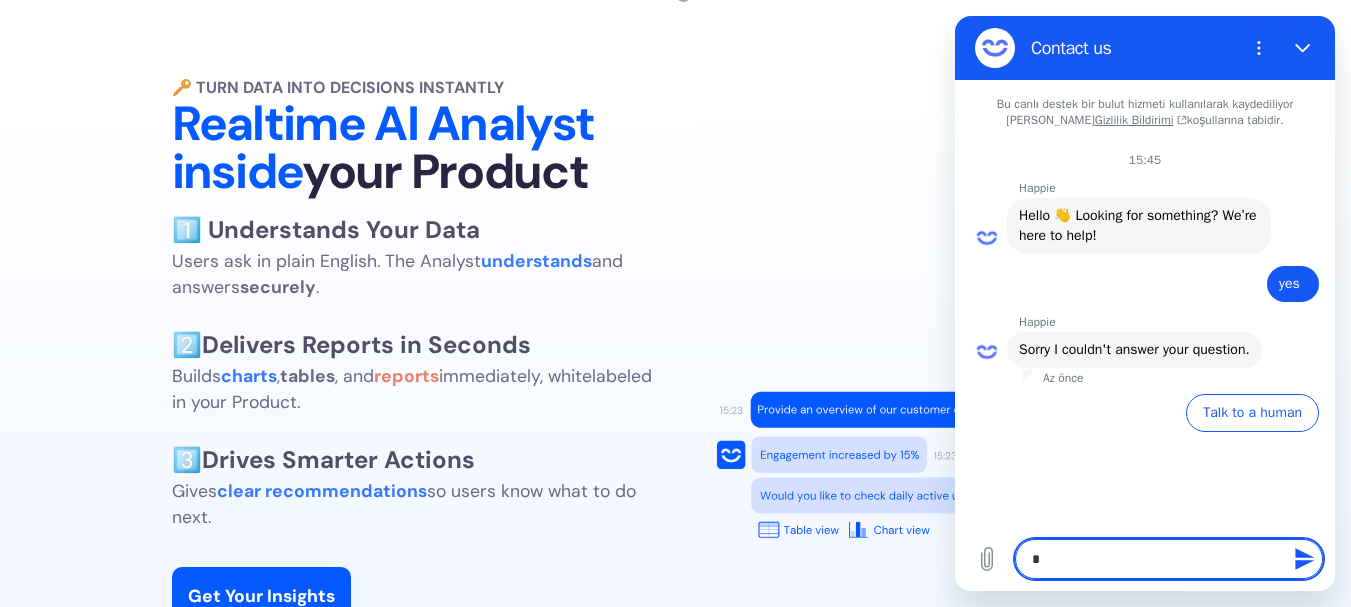 type on "*" 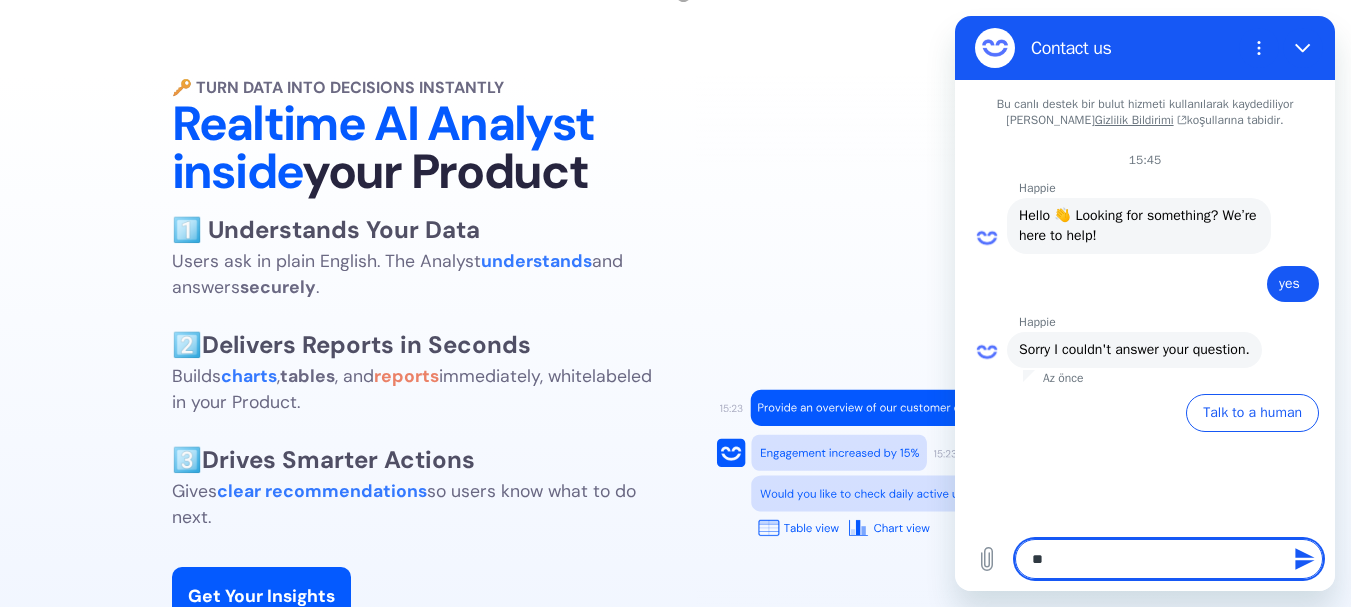 type on "***" 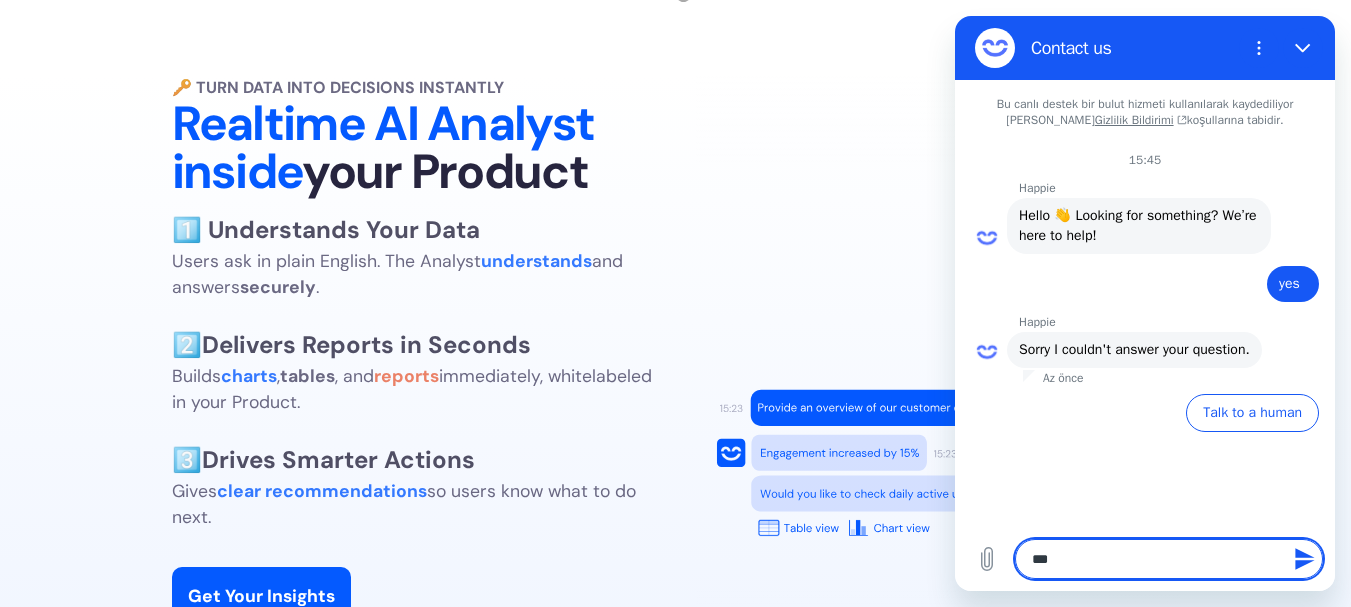 type on "****" 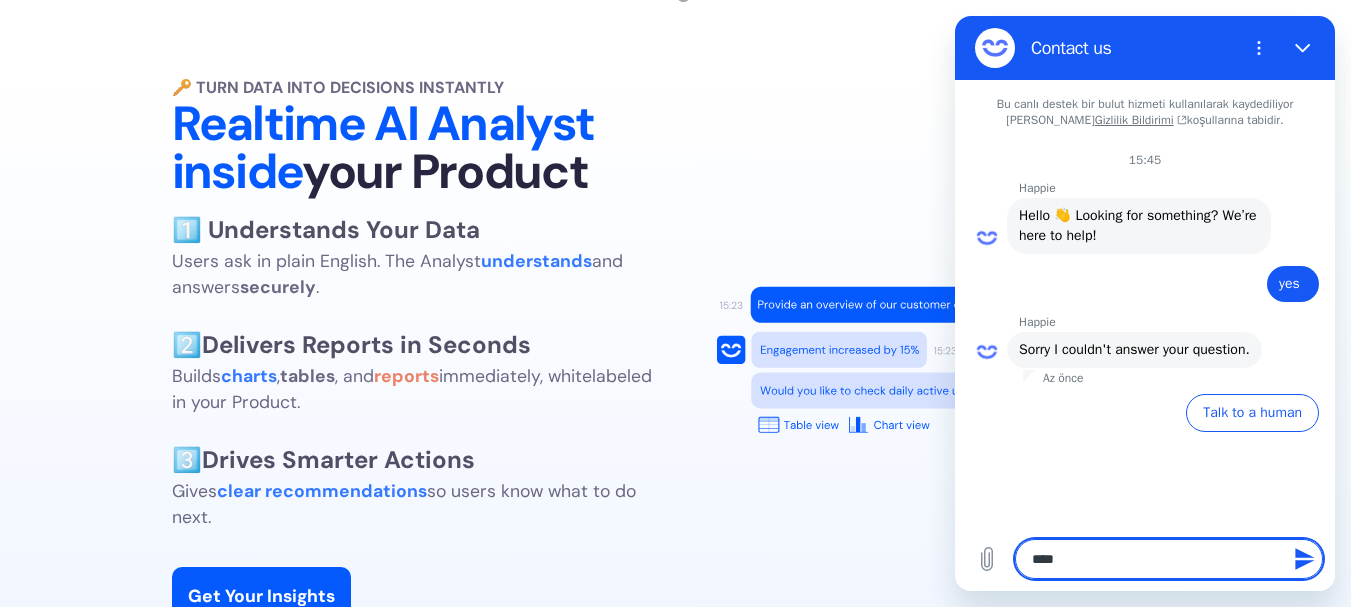 type on "*****" 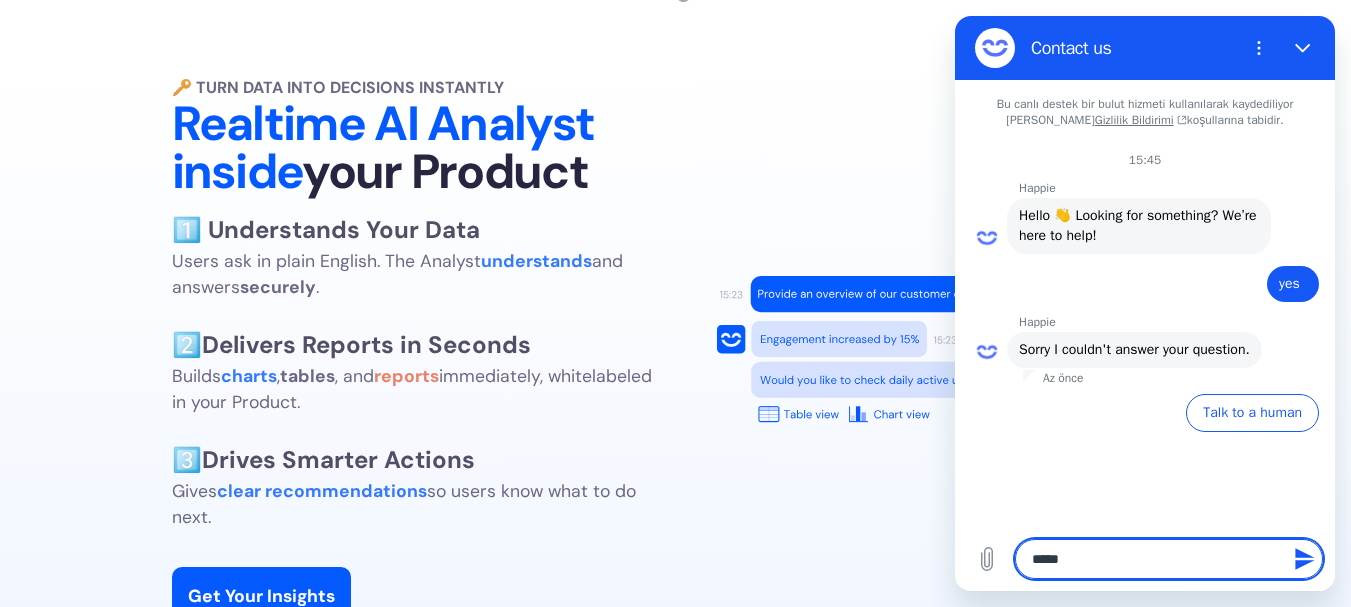 type on "******" 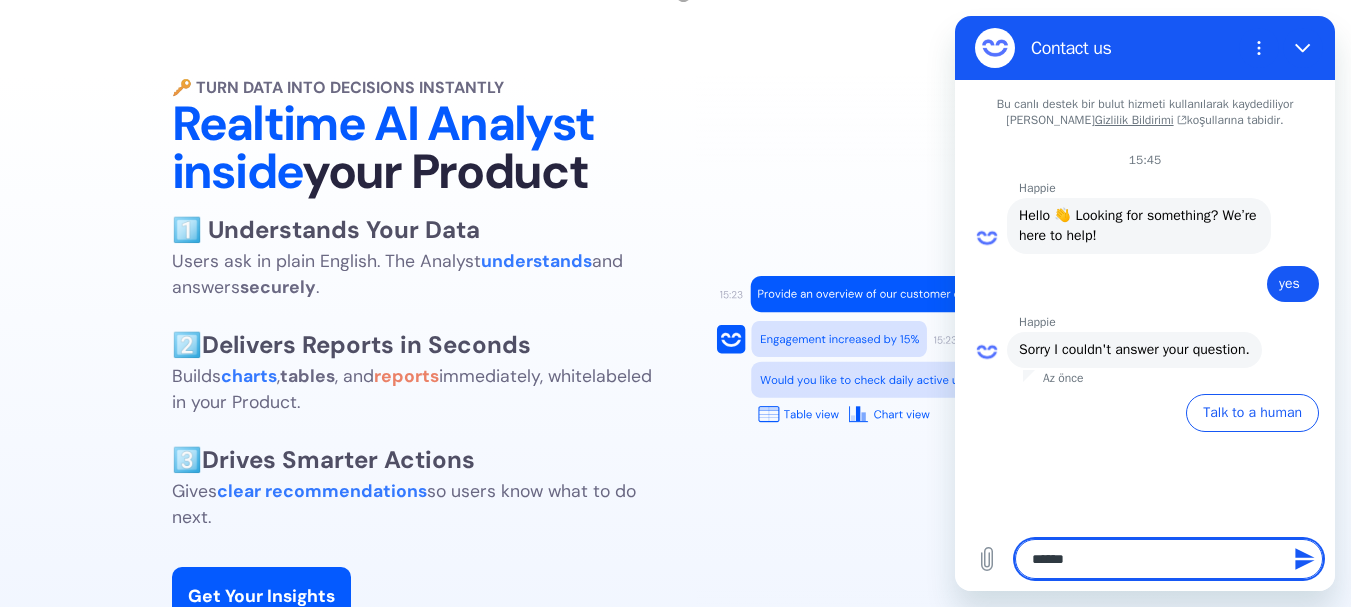 type on "******" 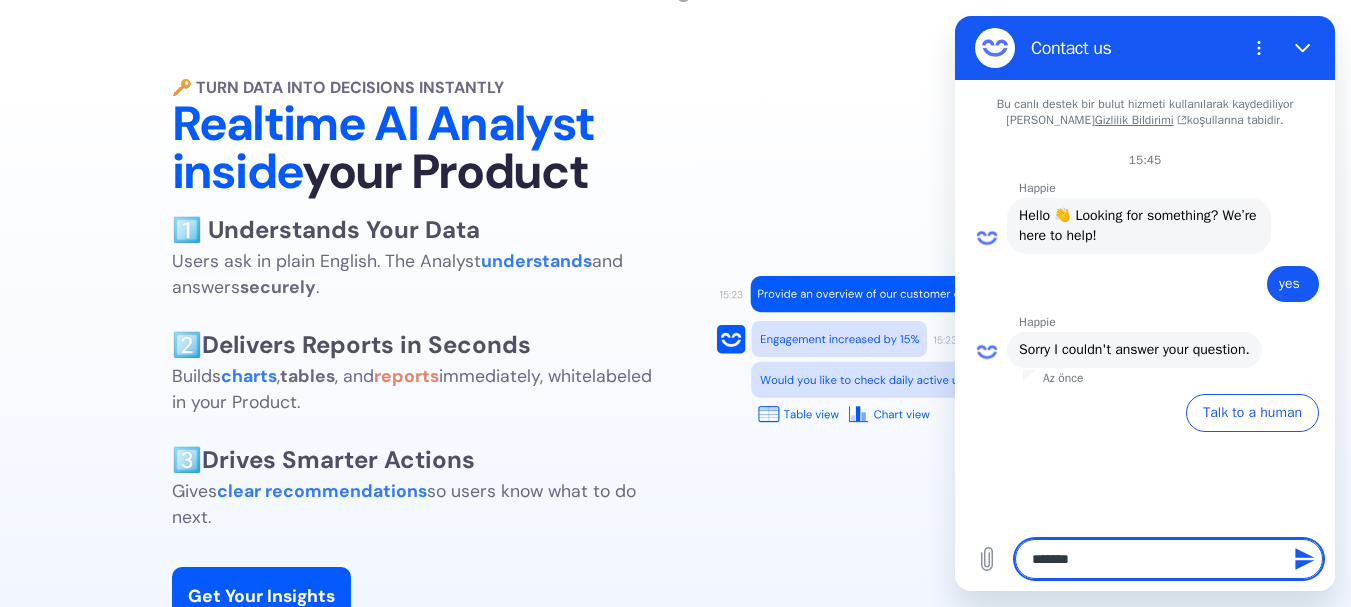 type on "********" 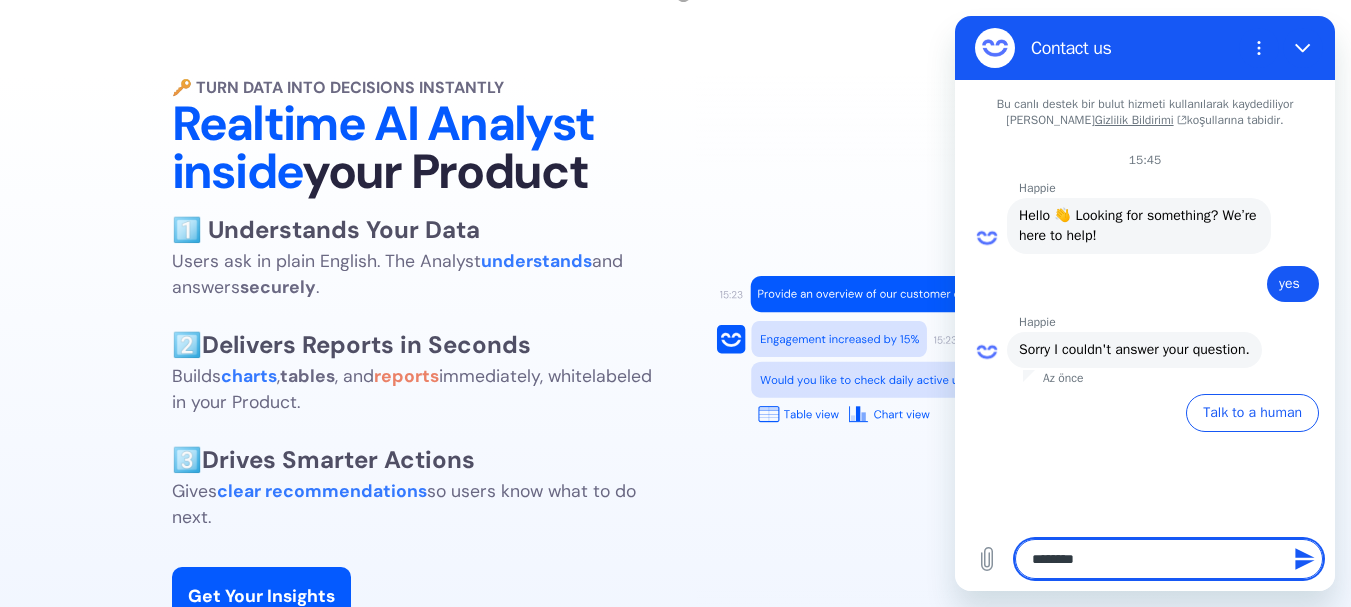 type on "********" 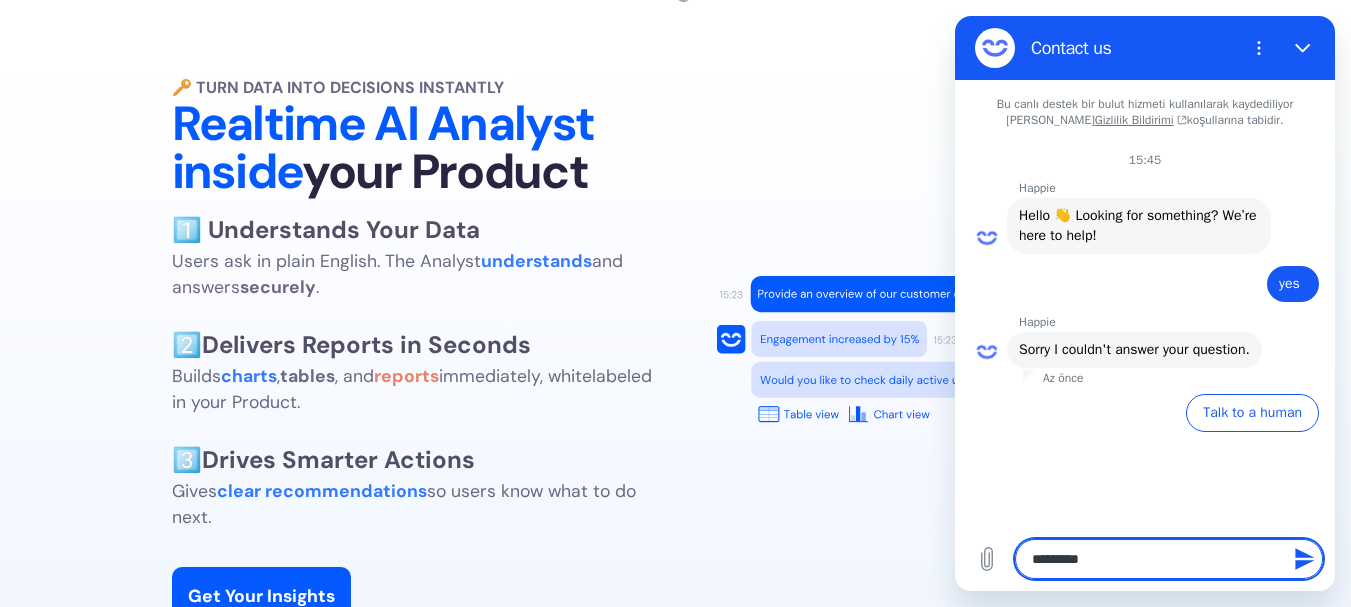 type on "*" 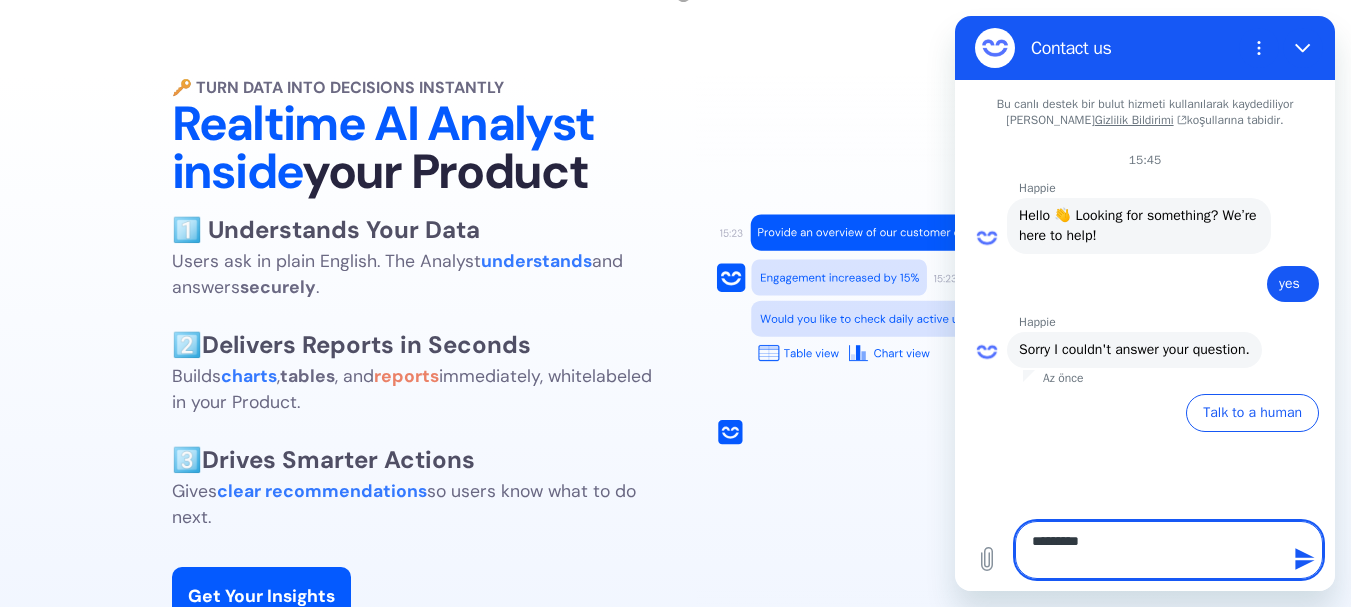 type 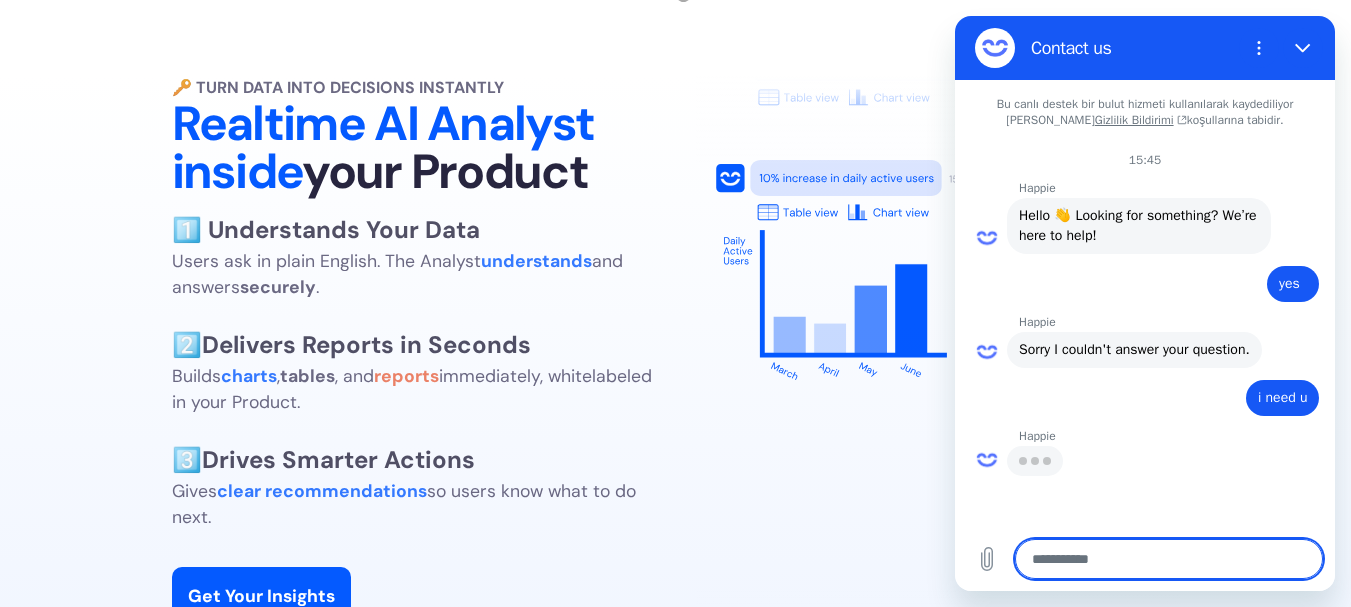 type on "*" 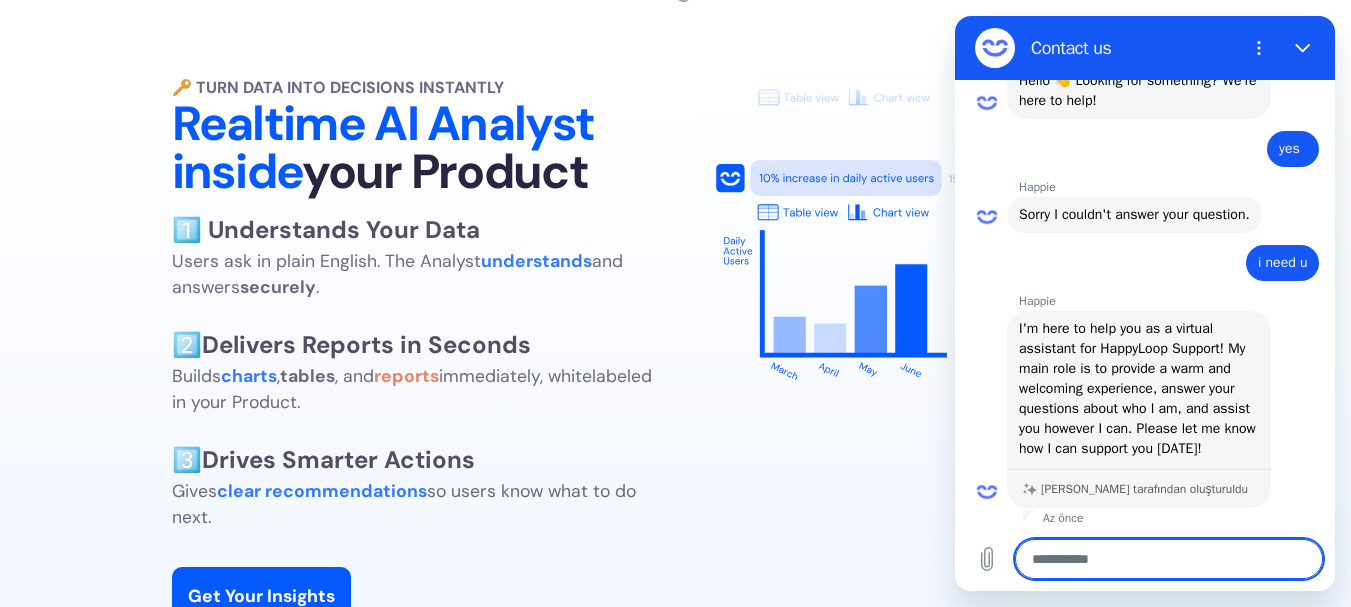scroll, scrollTop: 179, scrollLeft: 0, axis: vertical 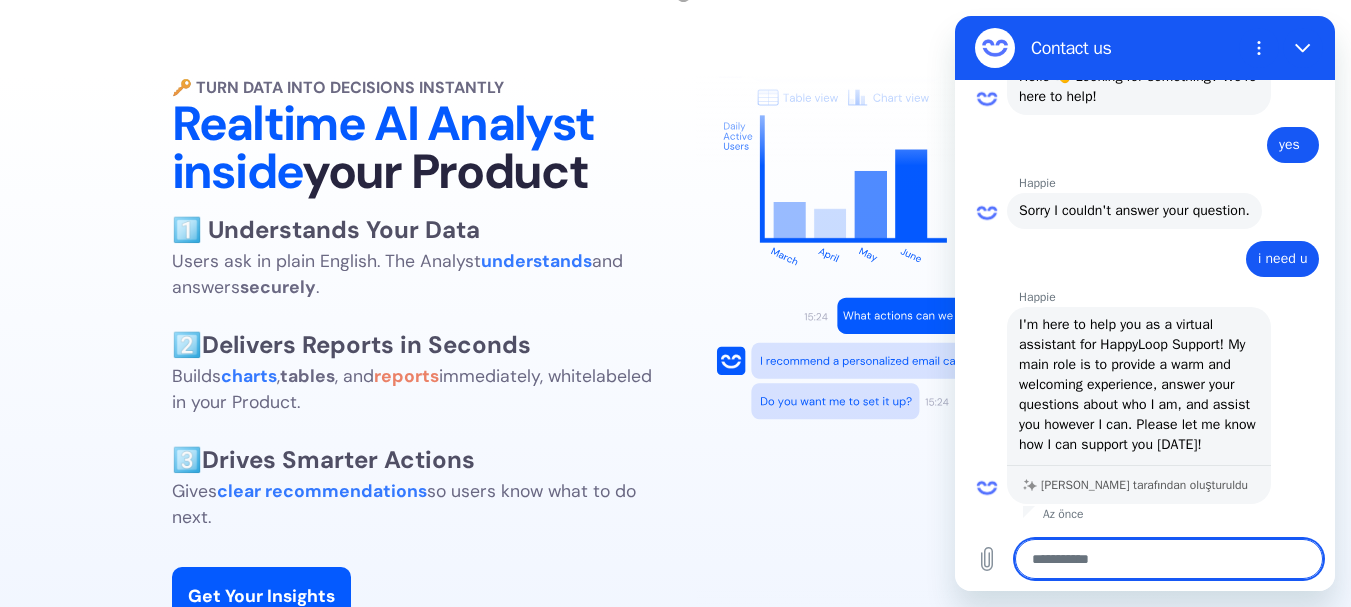 type on "*" 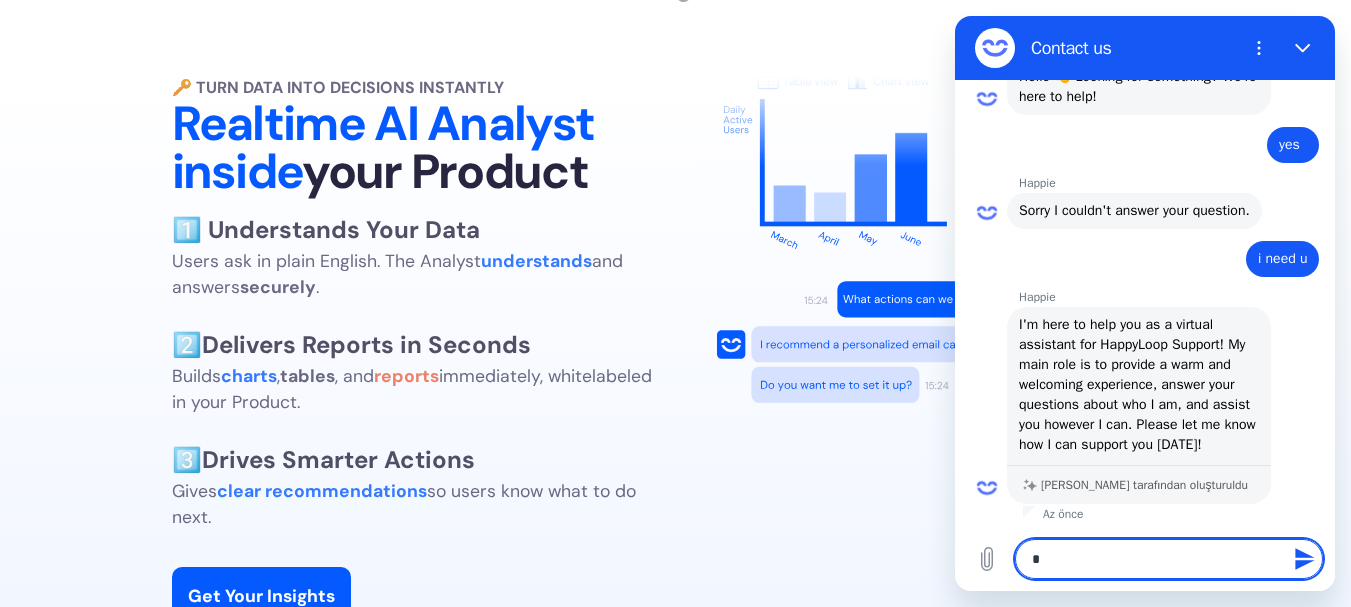 type 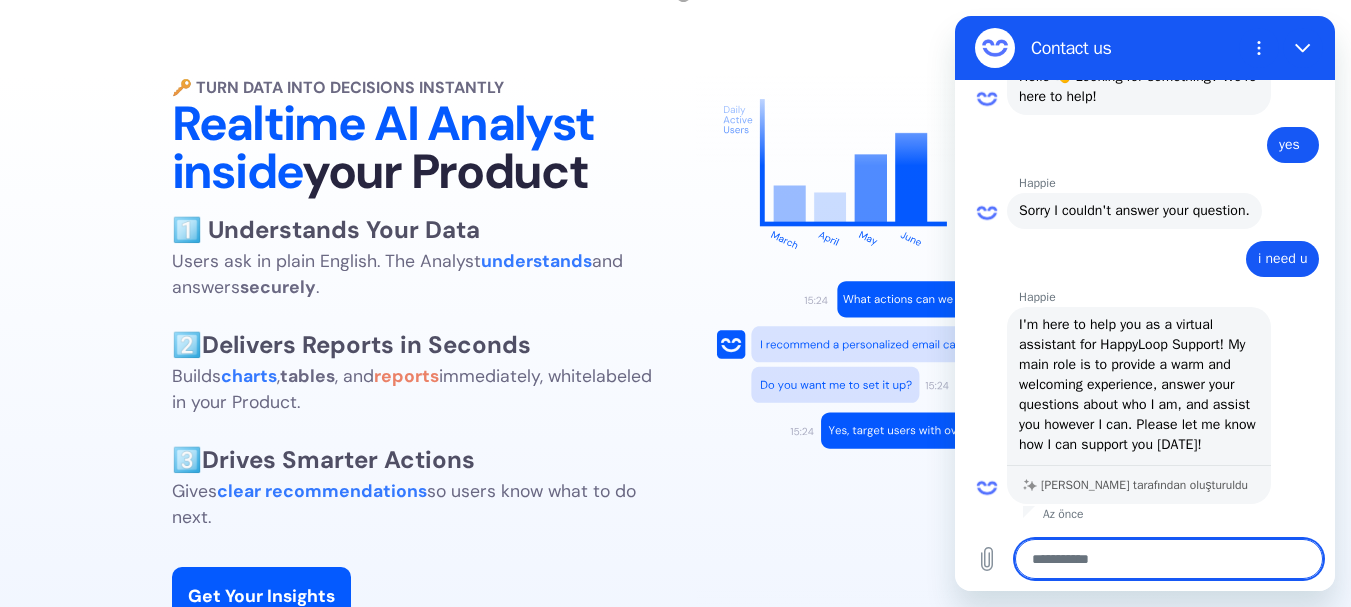 type on "*" 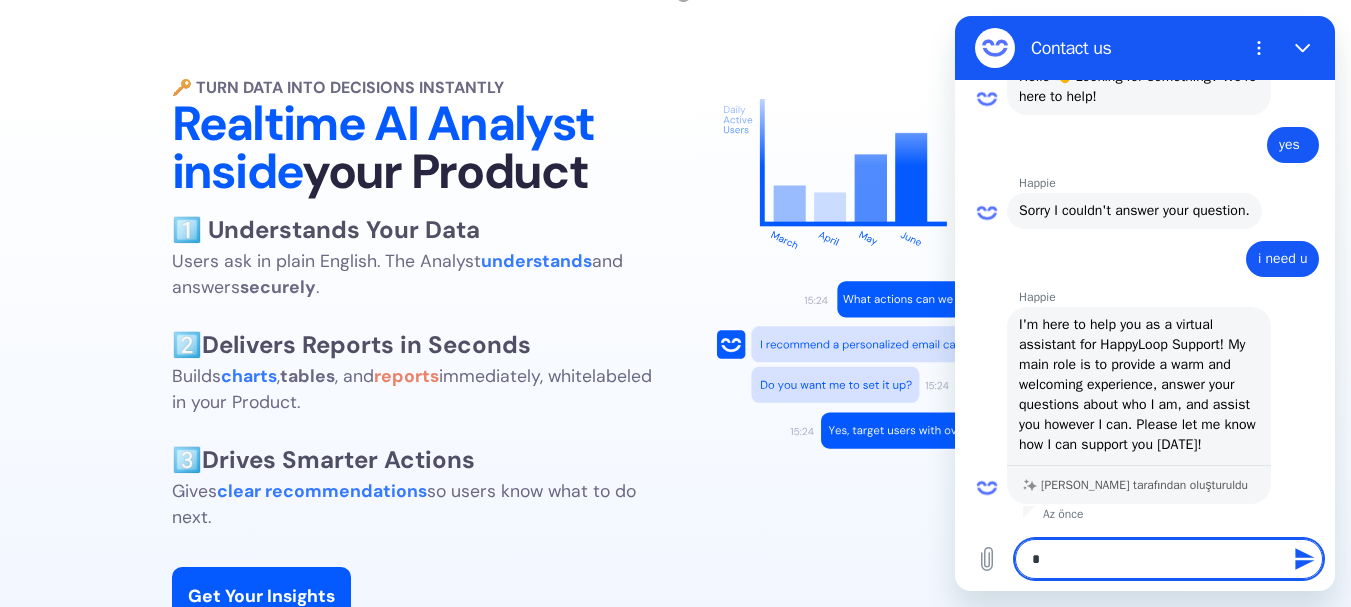 type on "**" 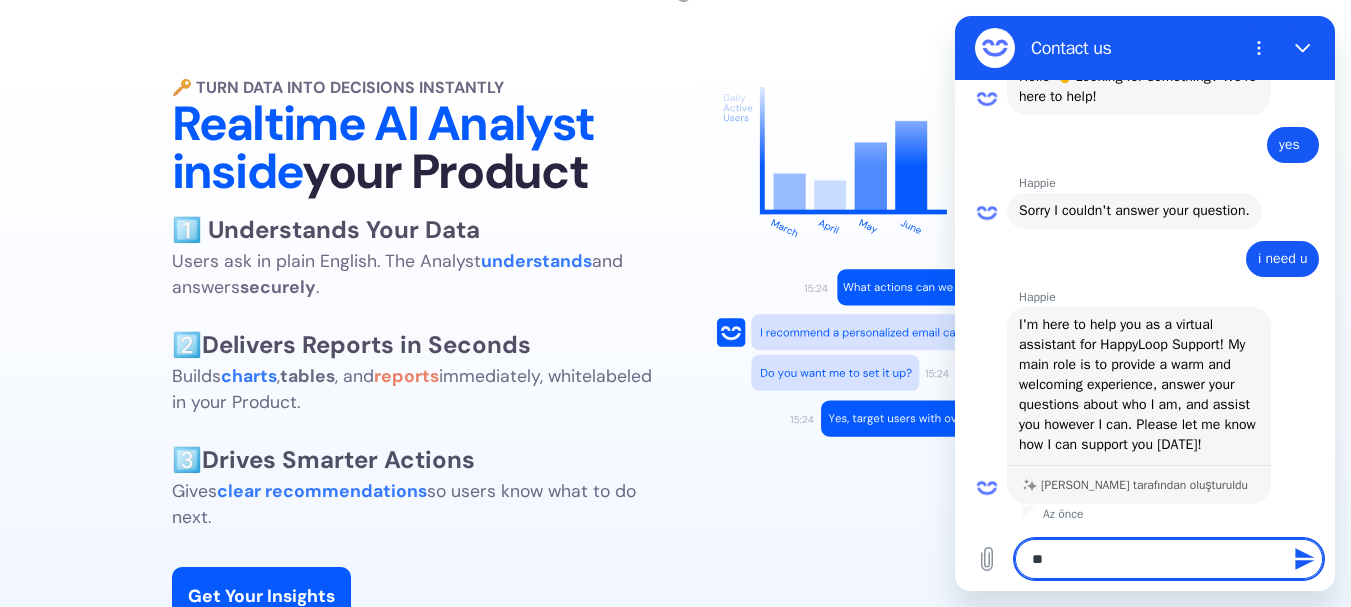 type on "***" 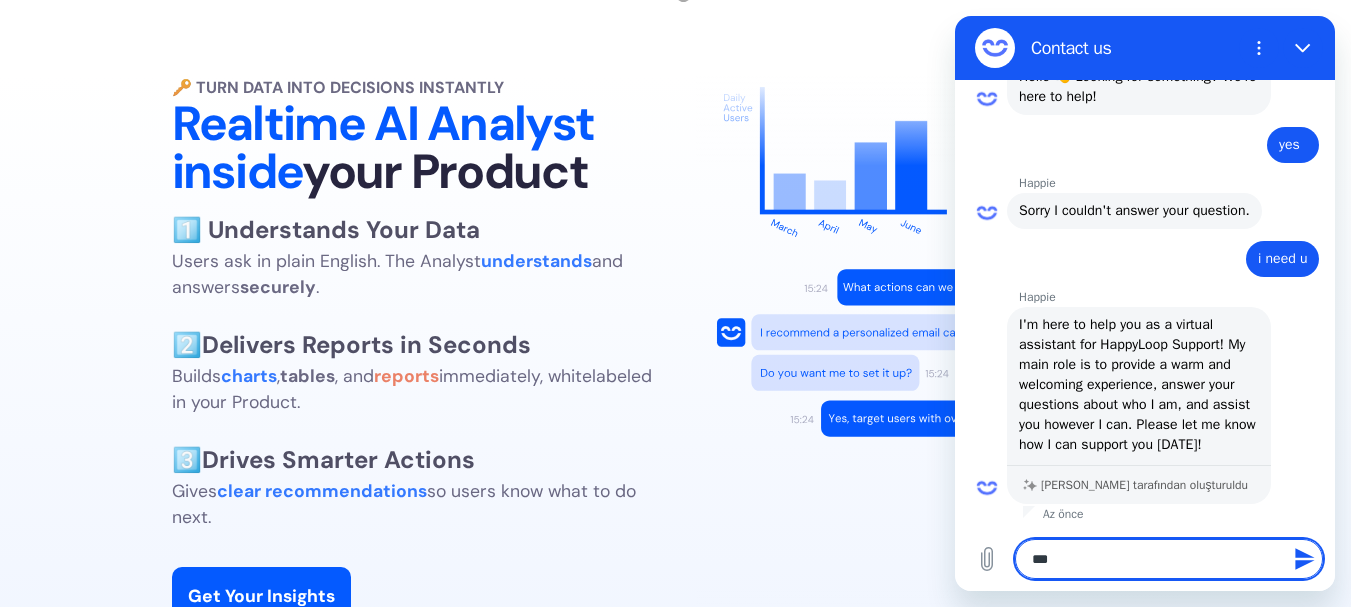 type on "****" 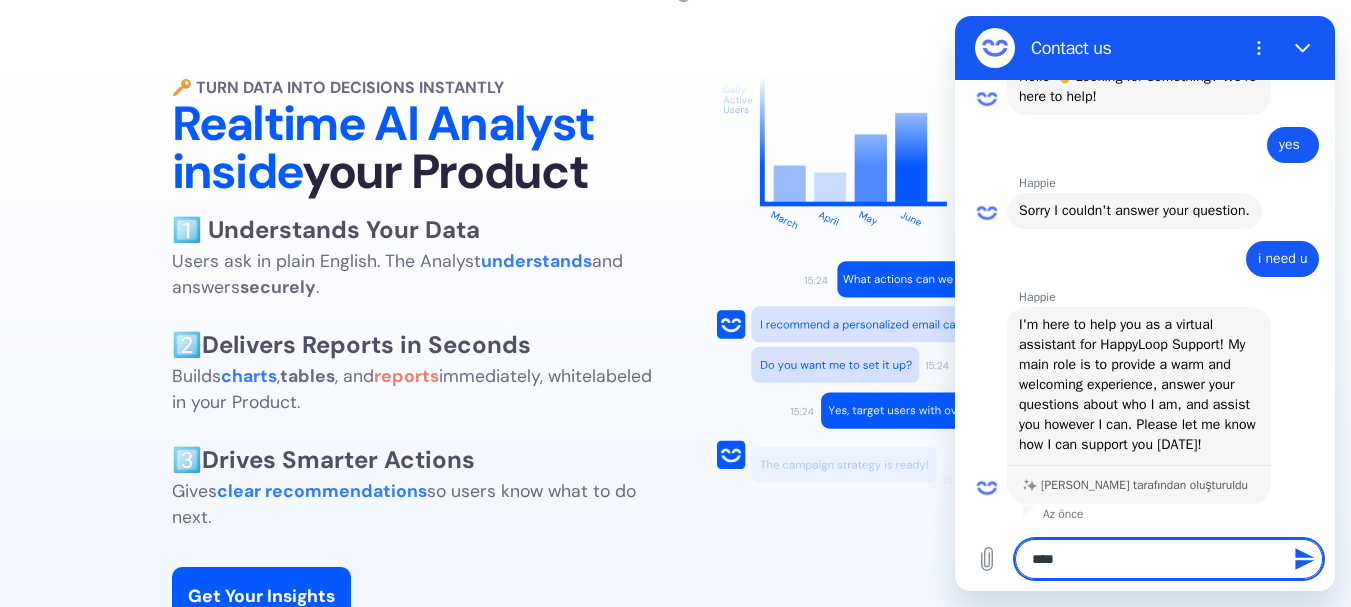 type 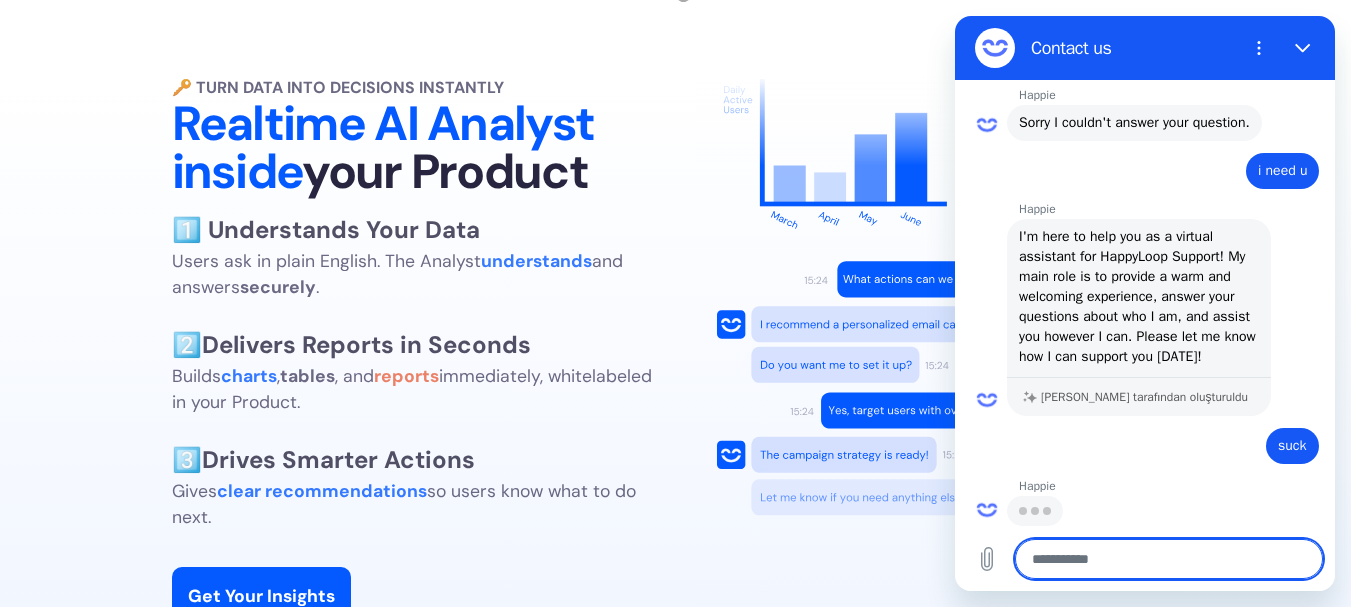 scroll, scrollTop: 265, scrollLeft: 0, axis: vertical 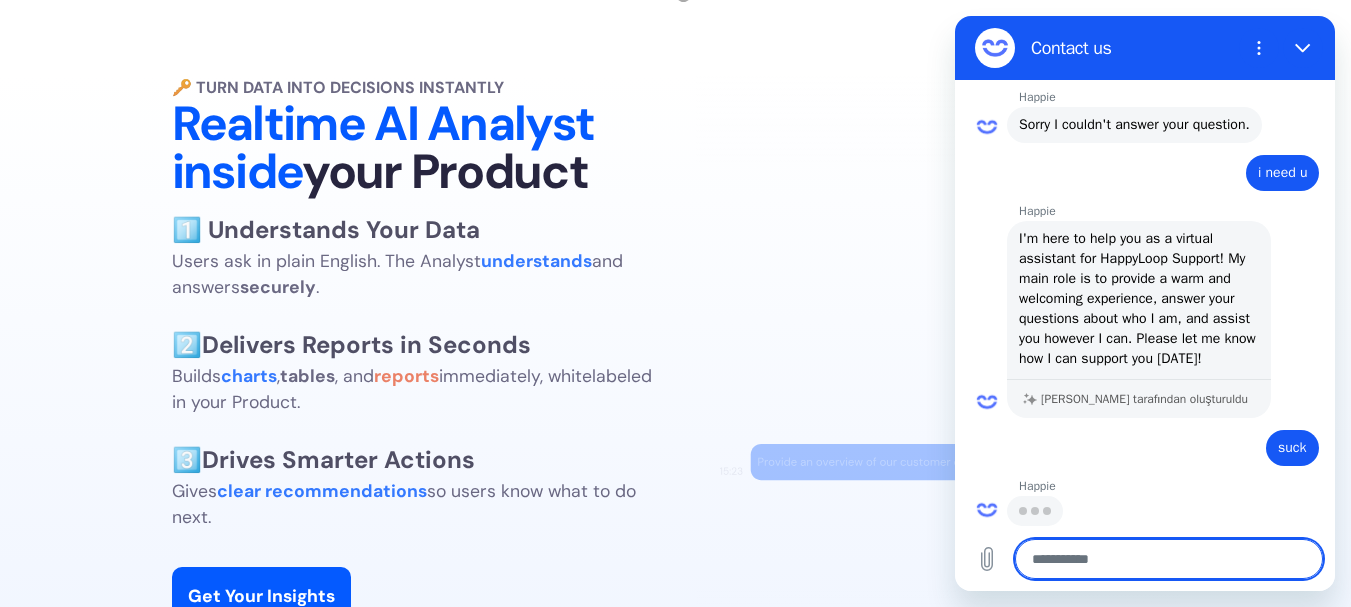 type on "*" 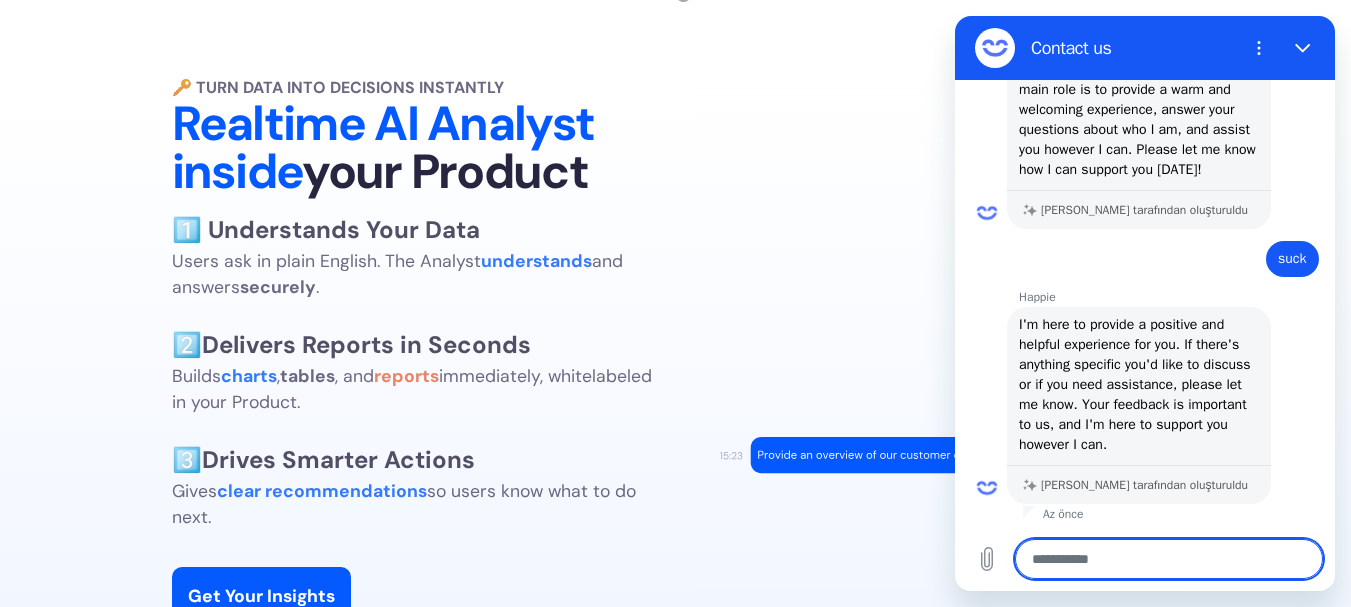 scroll, scrollTop: 454, scrollLeft: 0, axis: vertical 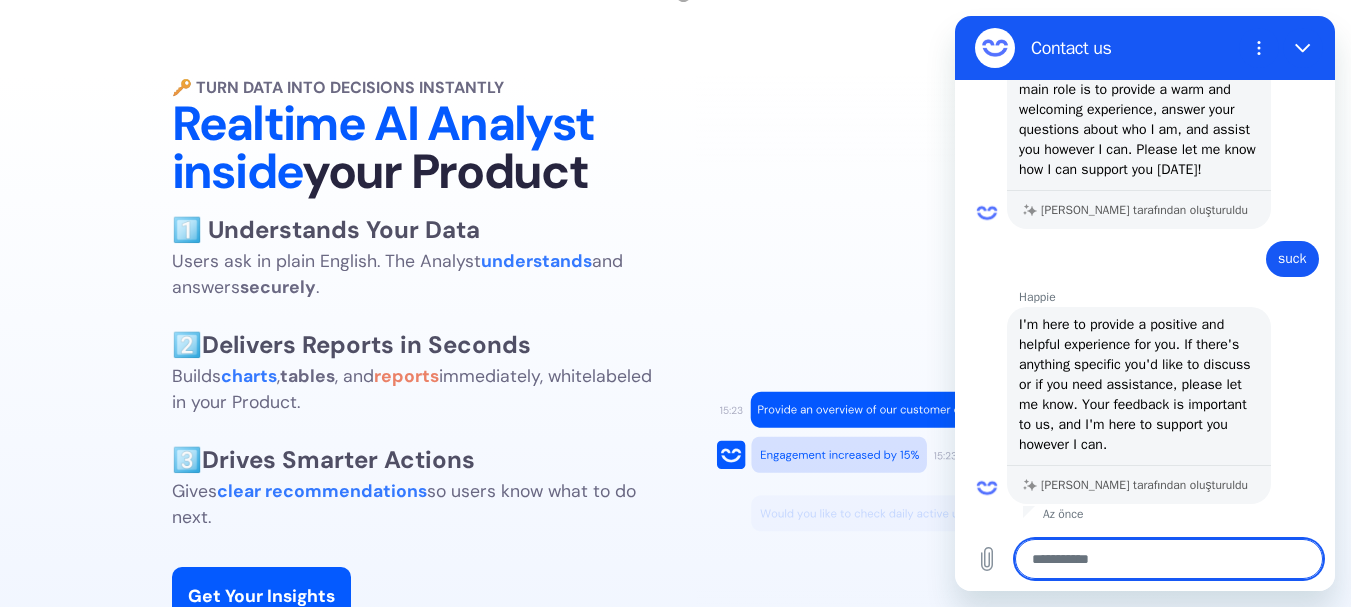 type on "*" 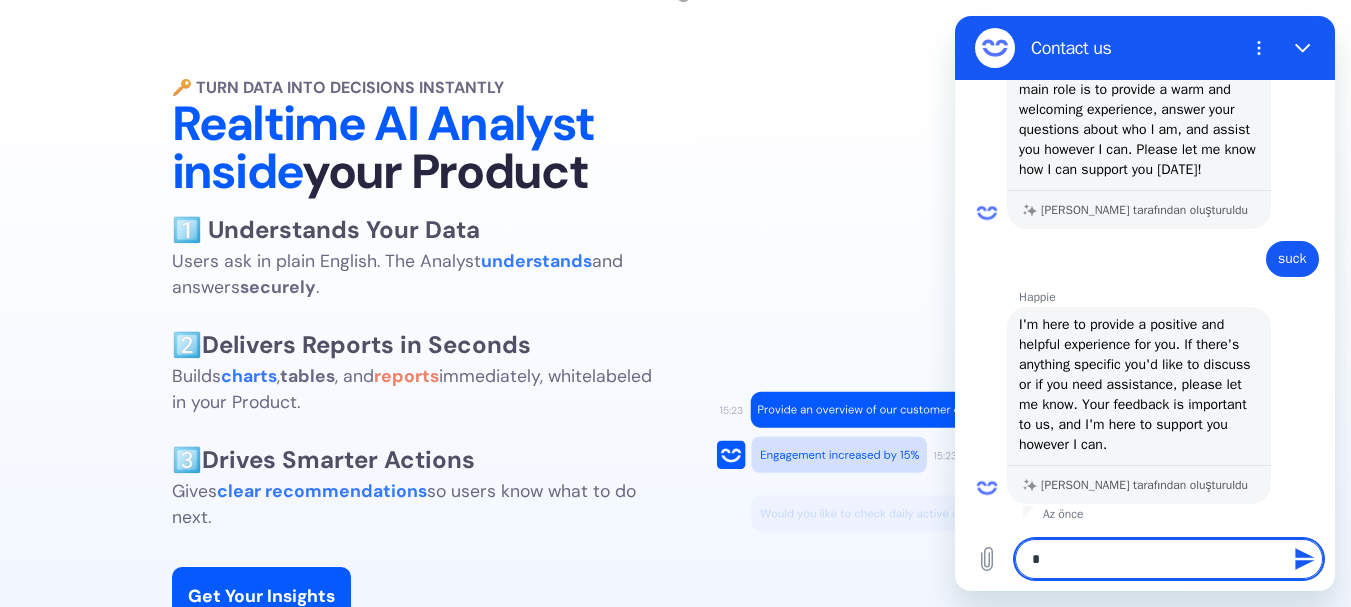 type on "**" 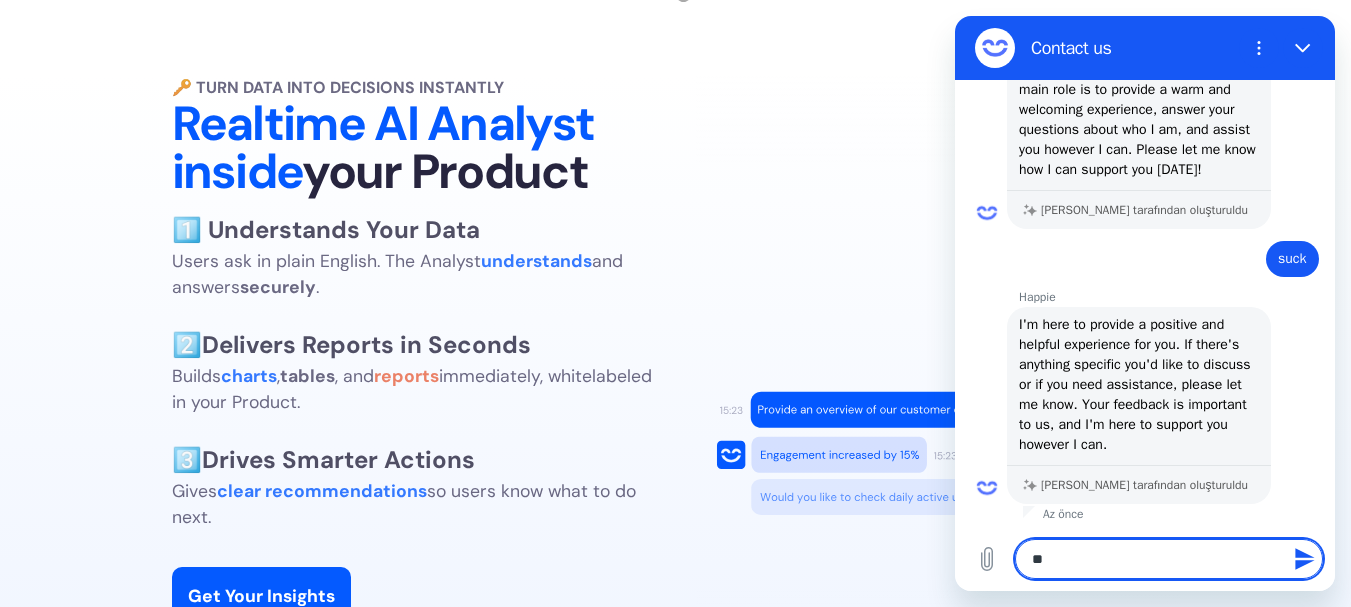 type on "***" 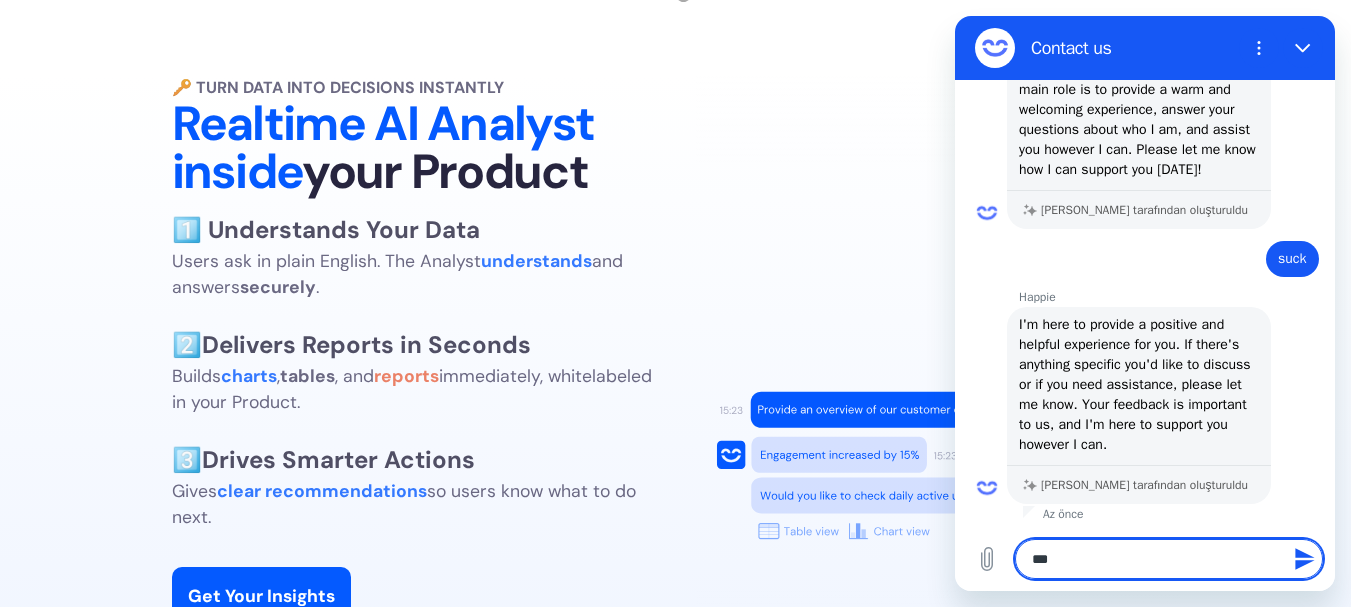 type 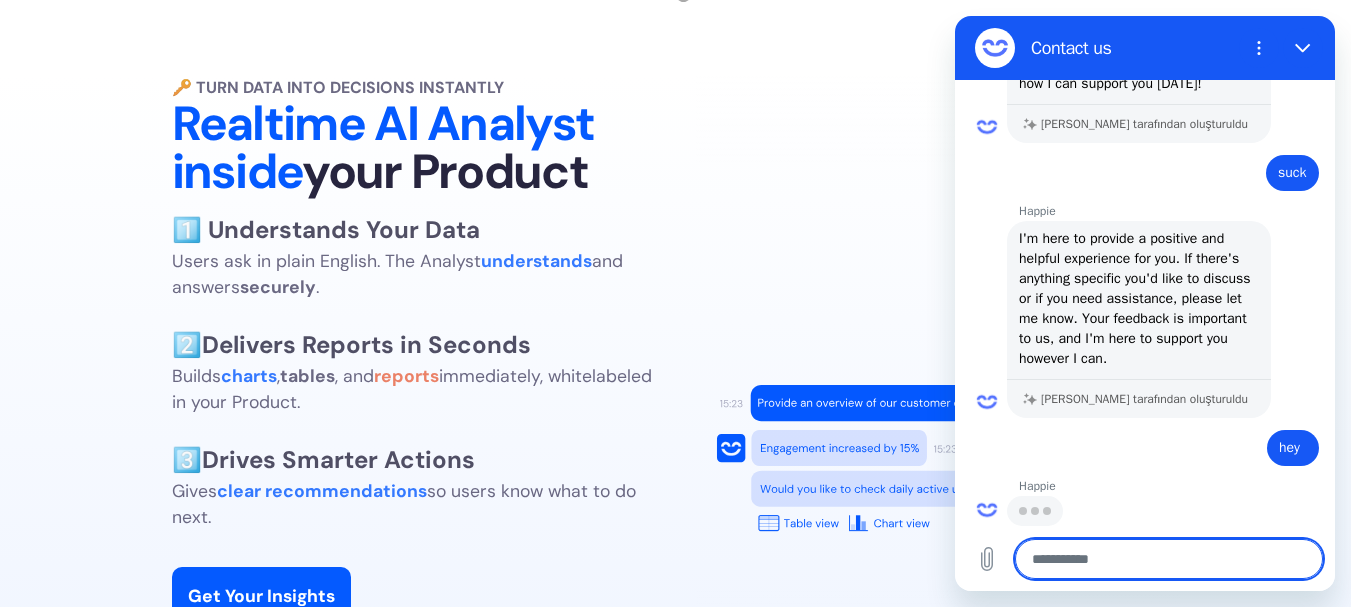 scroll, scrollTop: 540, scrollLeft: 0, axis: vertical 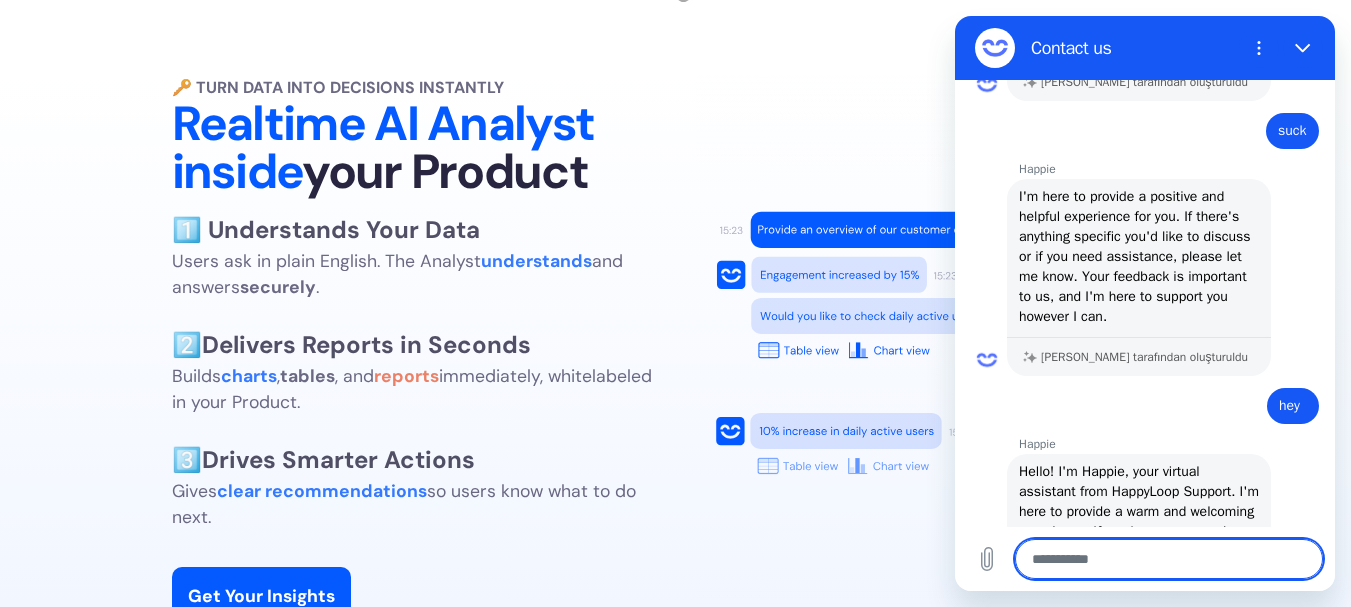 type on "*" 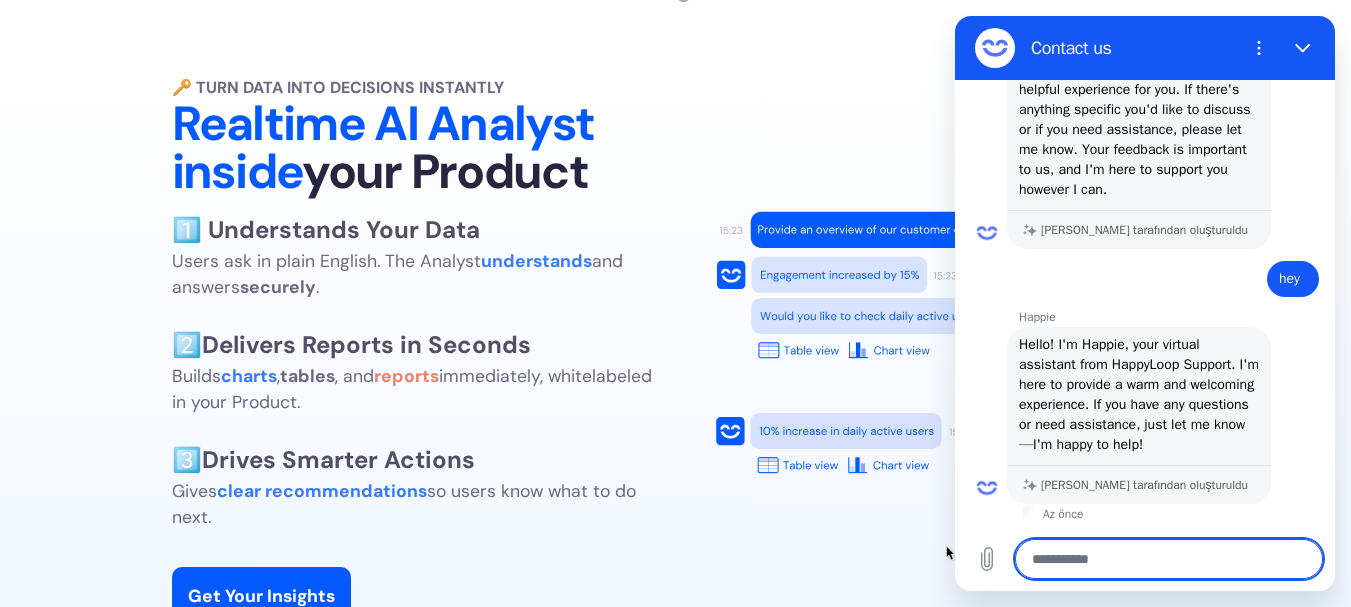 scroll, scrollTop: 729, scrollLeft: 0, axis: vertical 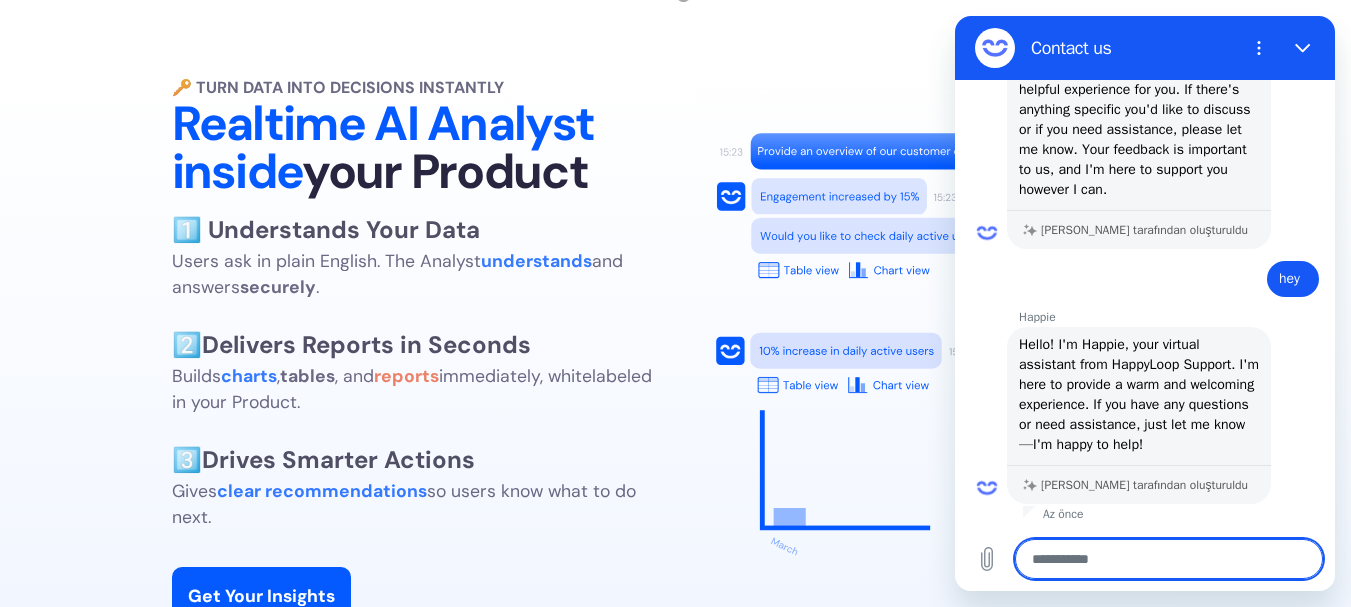 type on "*" 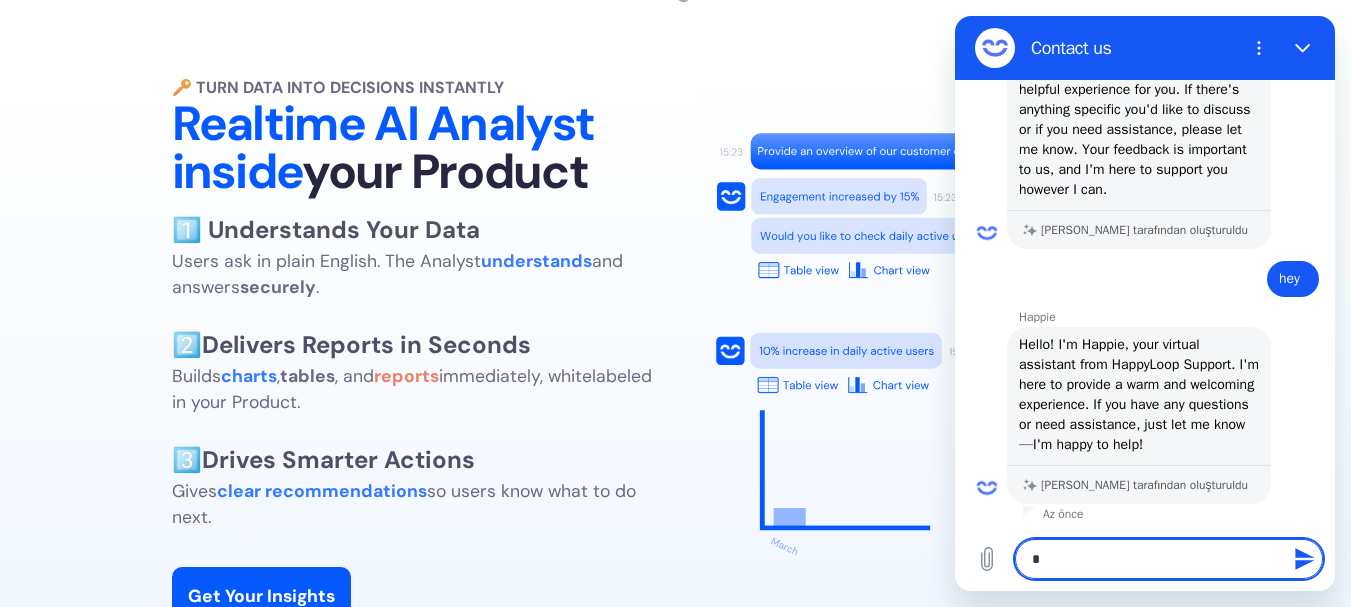 type on "**" 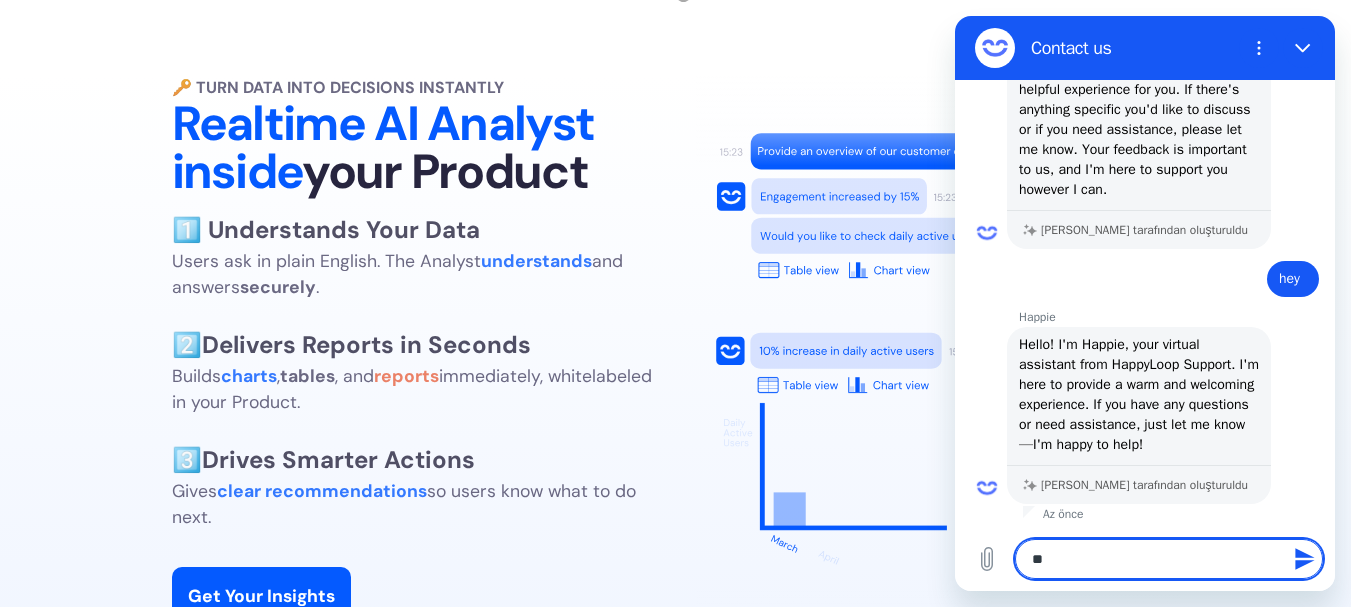 type on "***" 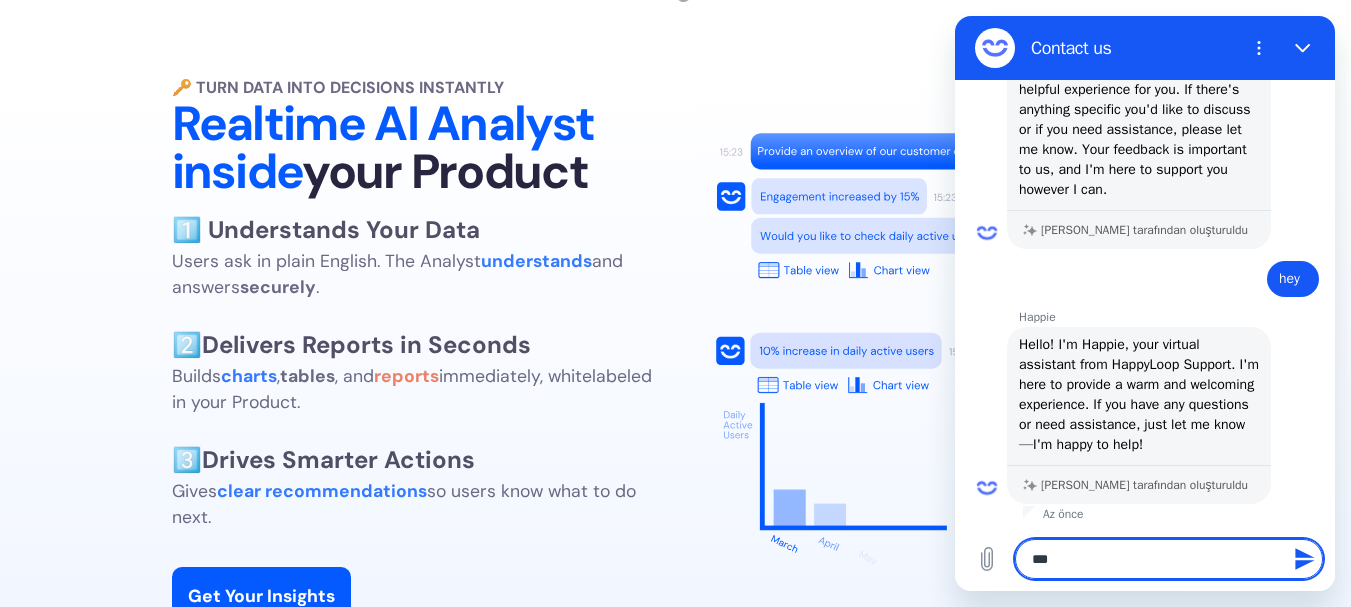type on "****" 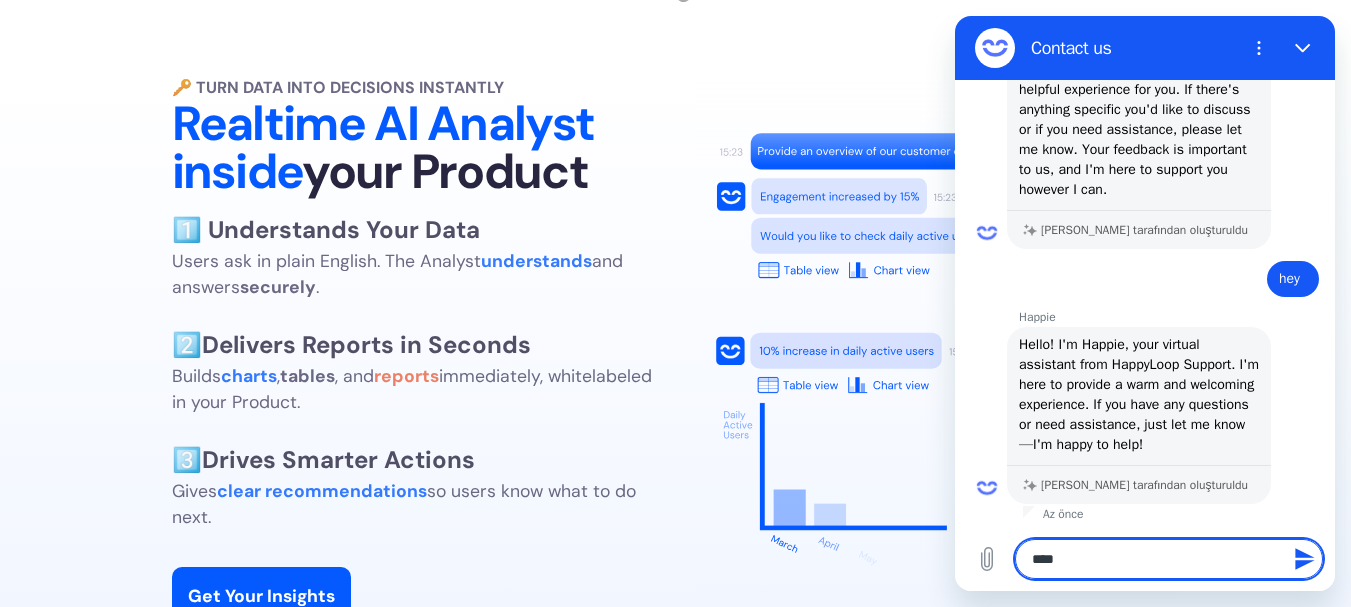 type on "****" 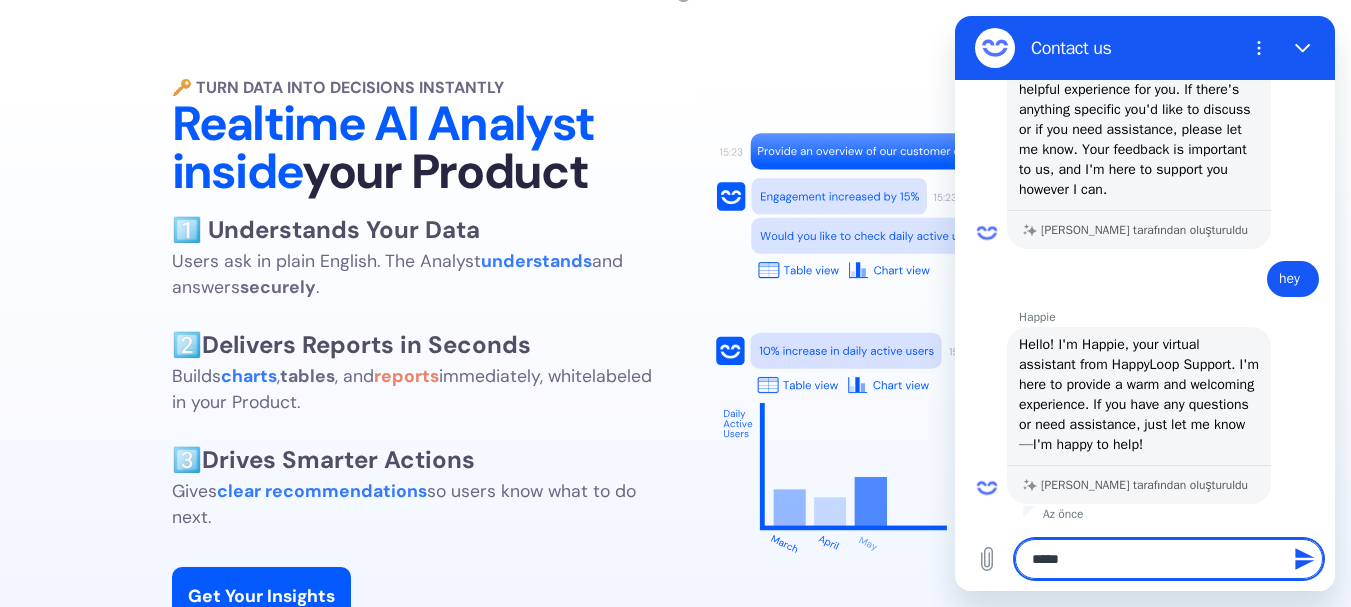 type on "******" 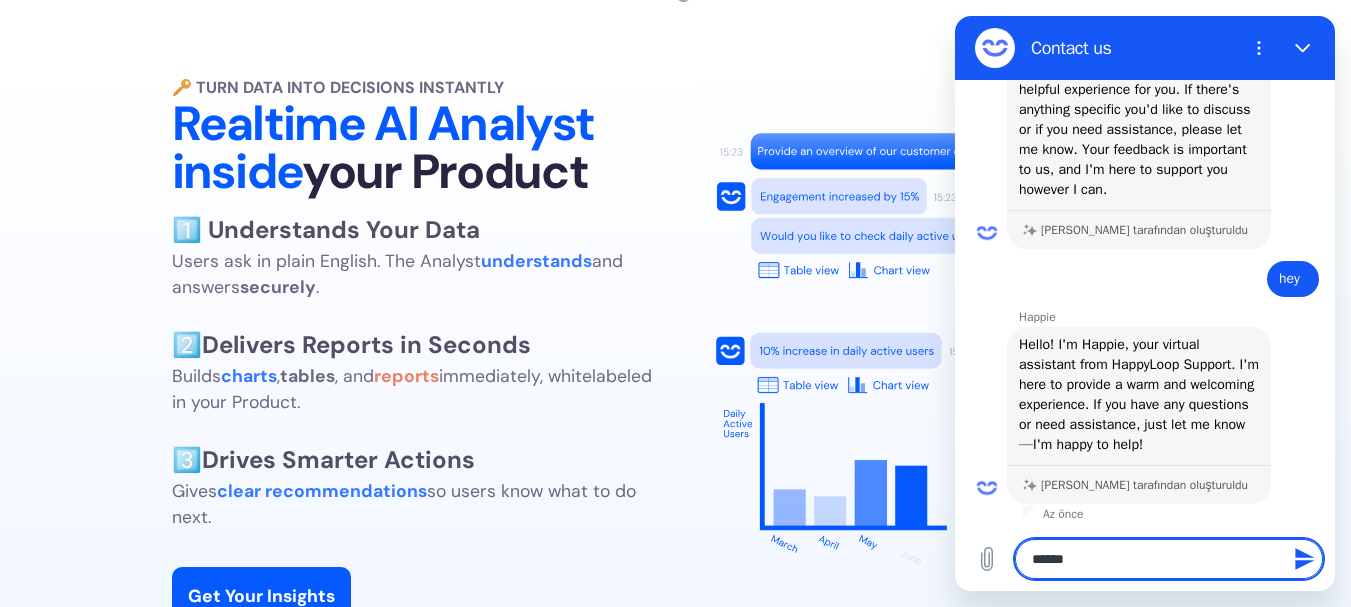 type on "*******" 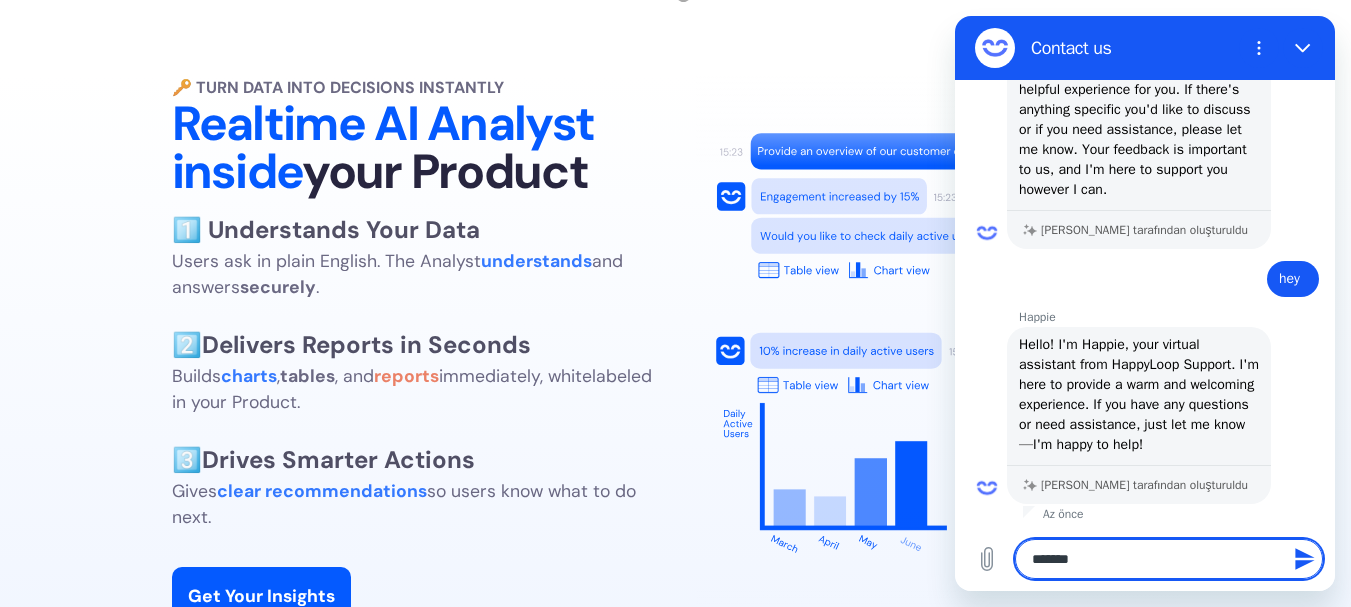type on "*******" 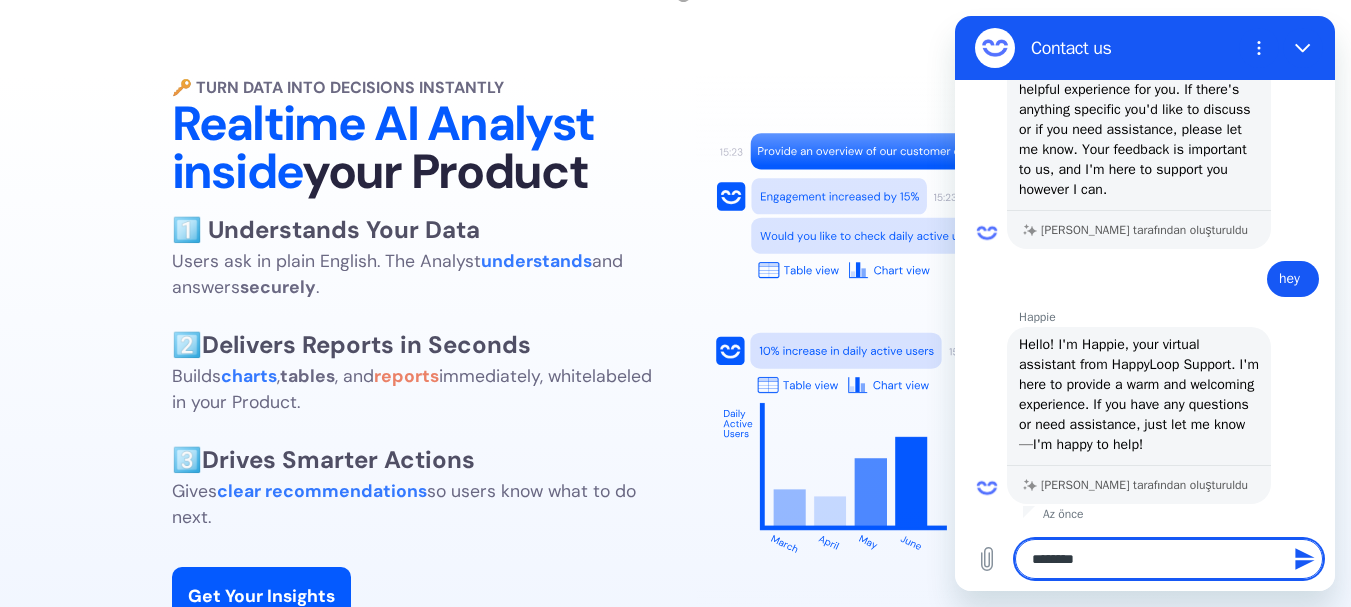 type on "*********" 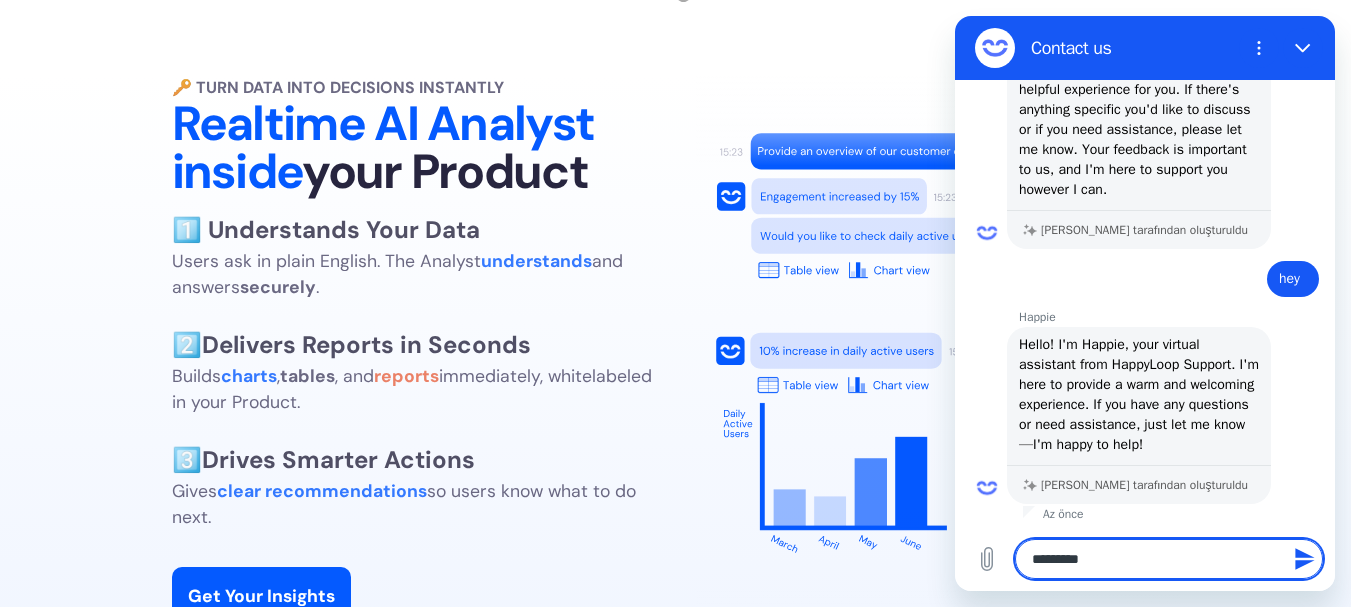 type on "**********" 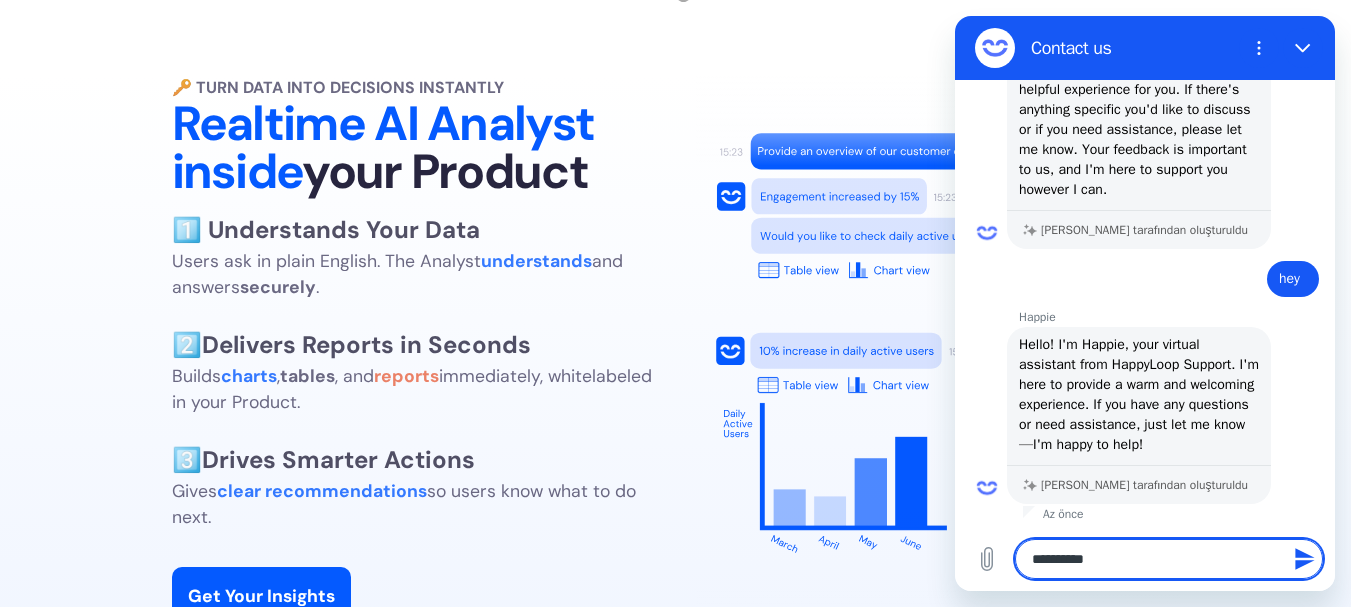 type on "*" 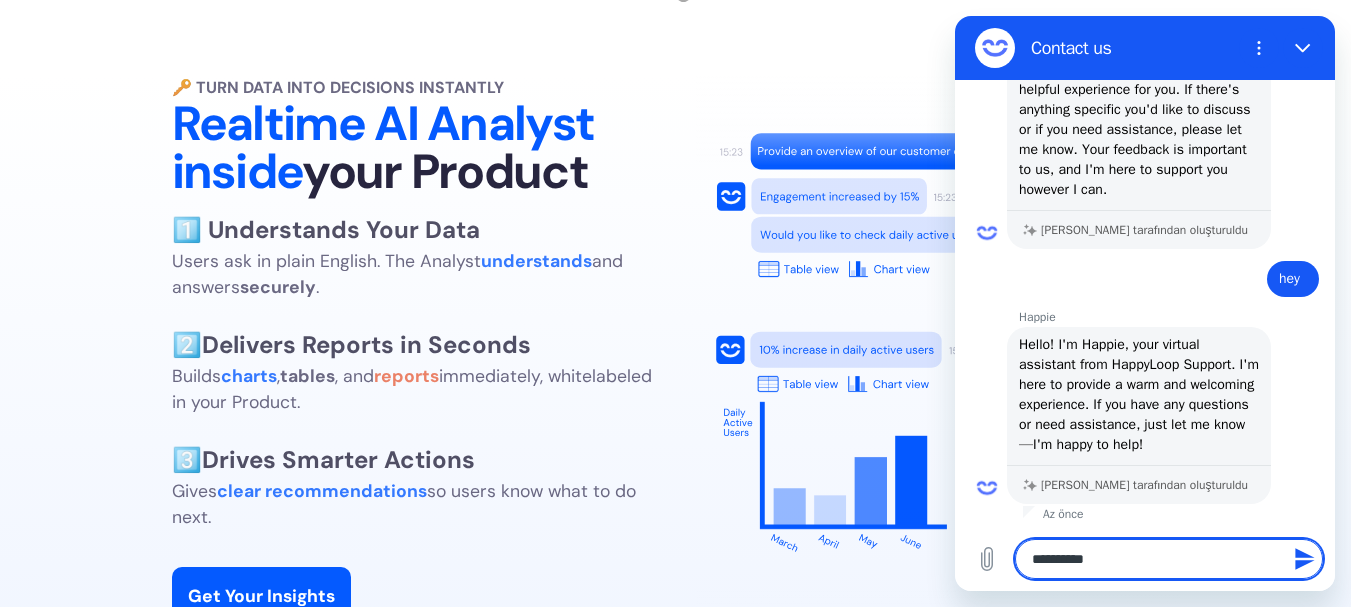 type on "**********" 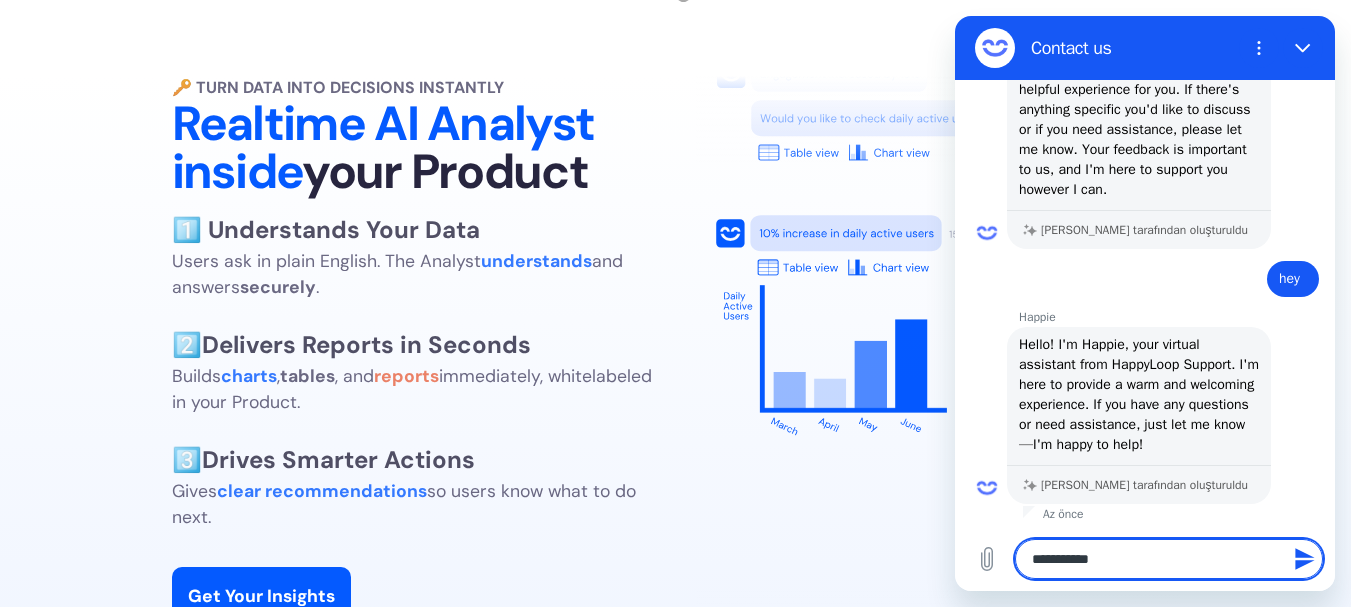 type on "**********" 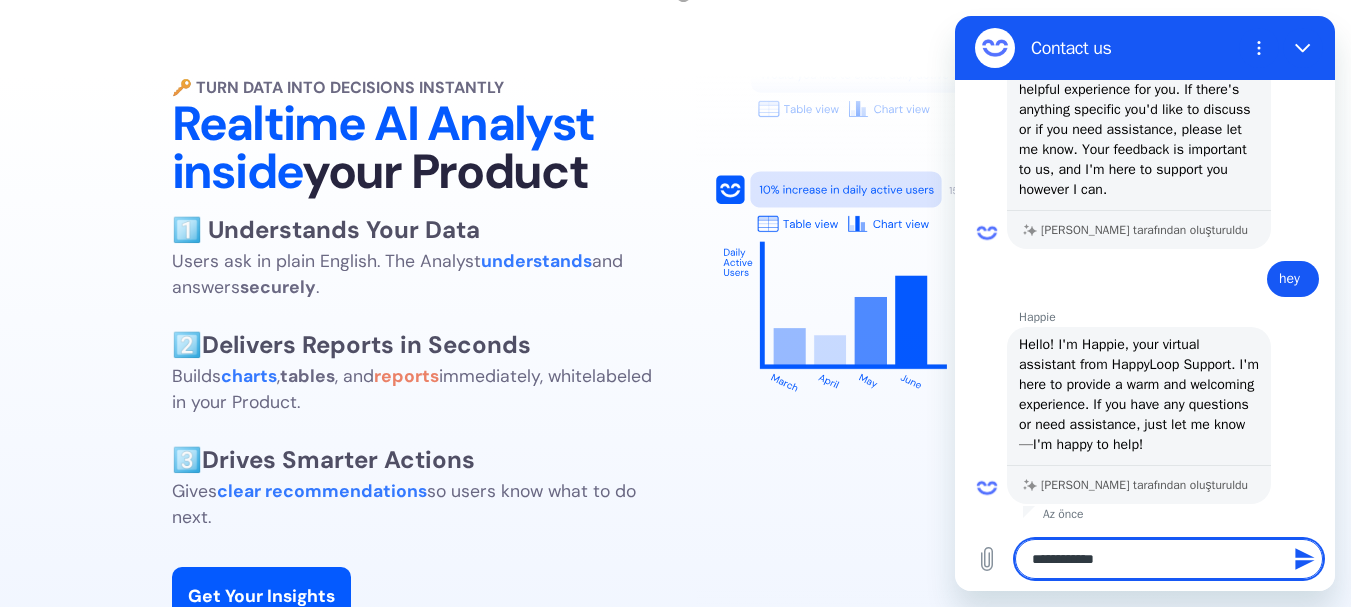 type on "**********" 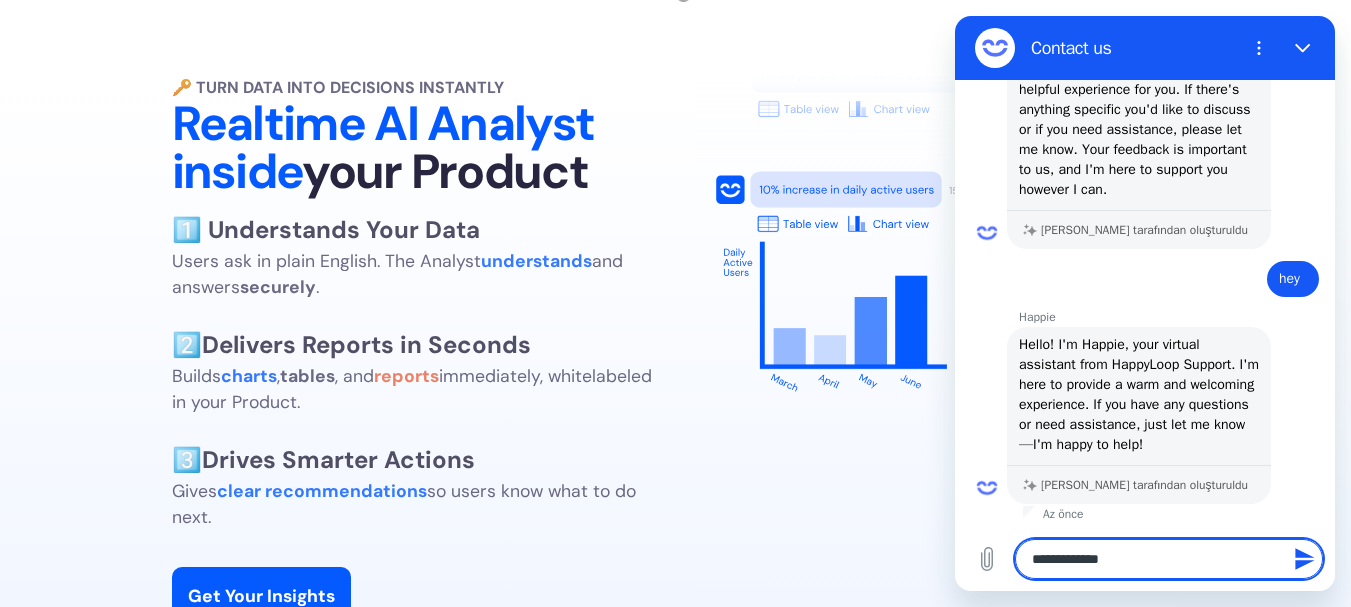 type on "**********" 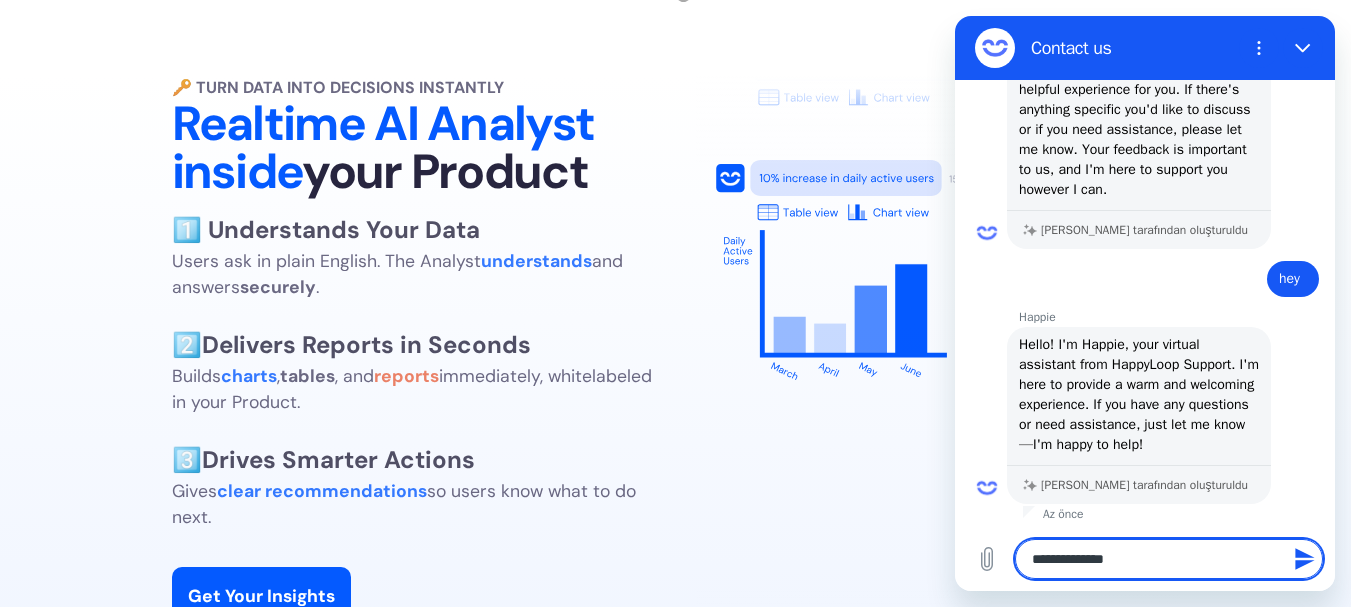 type 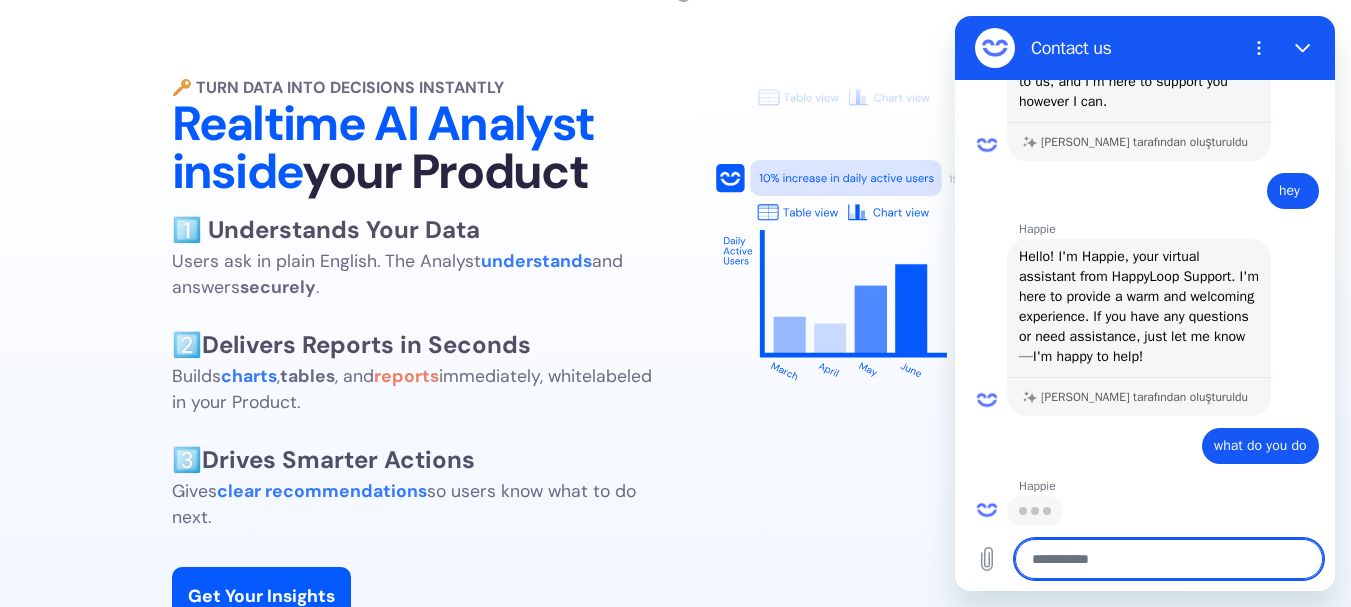 scroll, scrollTop: 815, scrollLeft: 0, axis: vertical 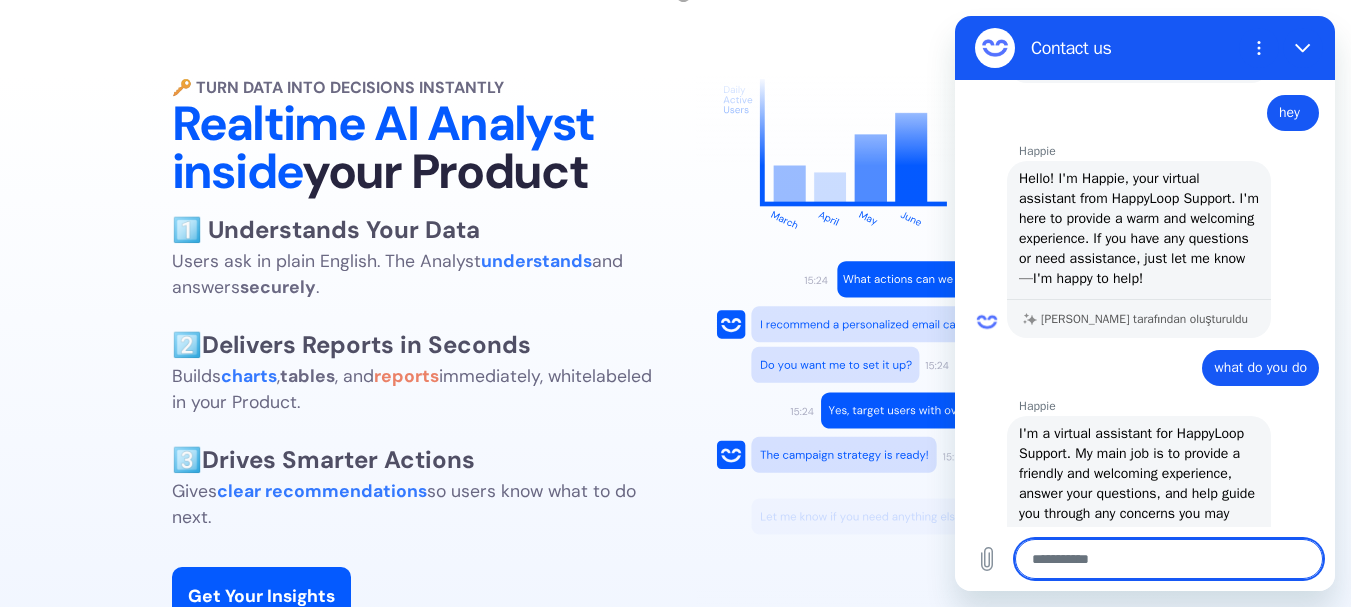 type on "*" 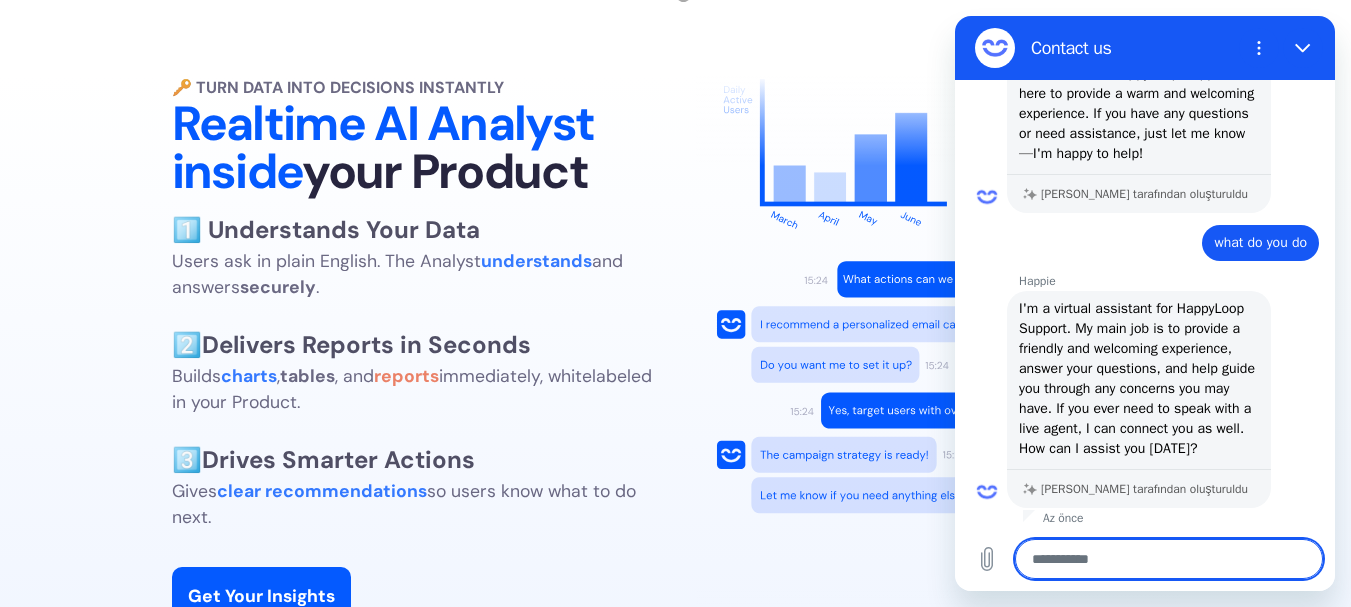 scroll, scrollTop: 1044, scrollLeft: 0, axis: vertical 